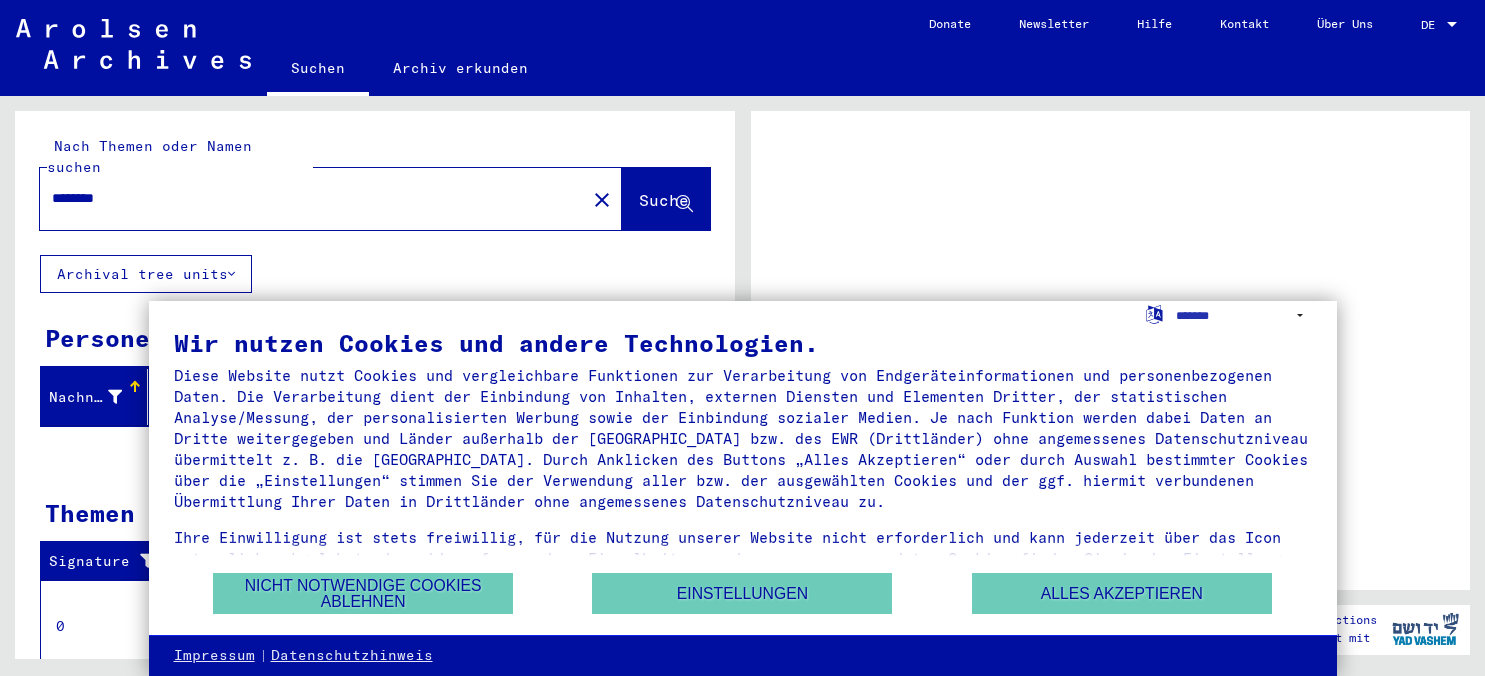 scroll, scrollTop: 0, scrollLeft: 0, axis: both 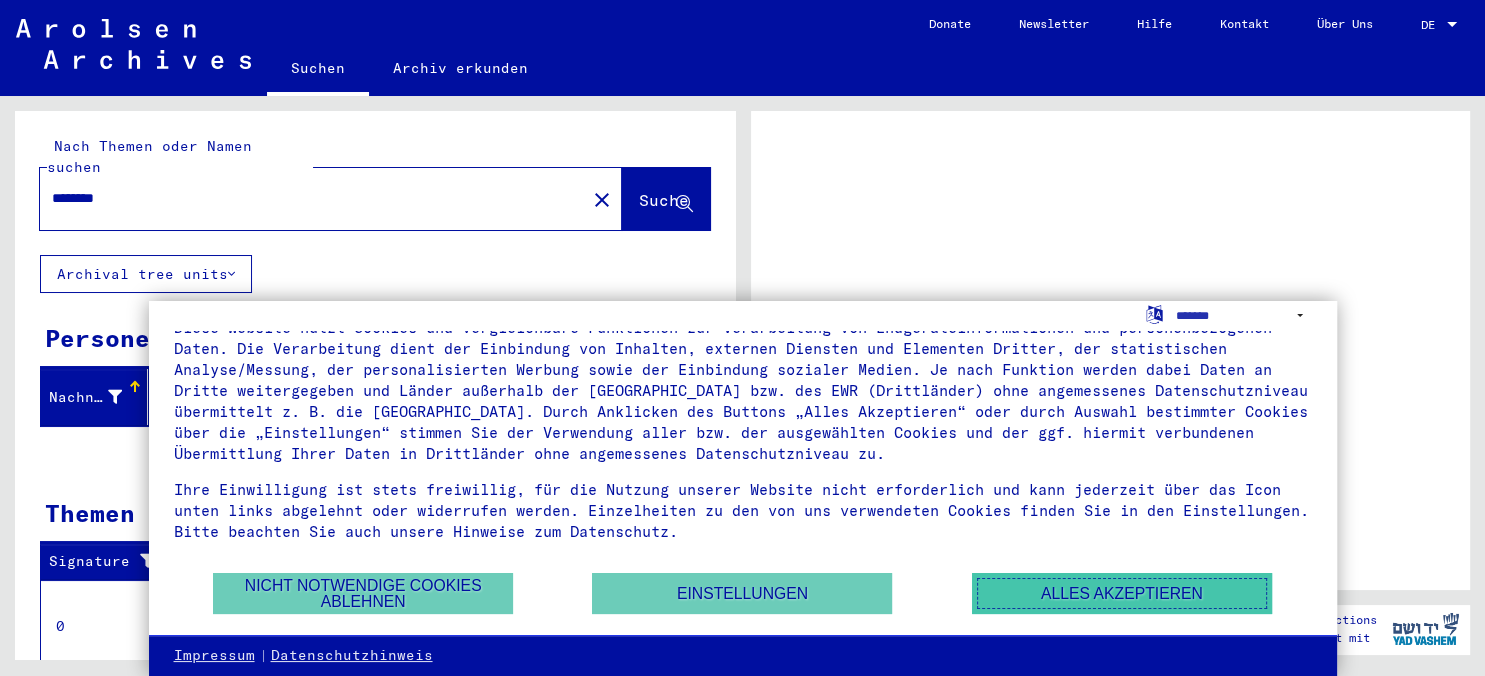 click on "Alles akzeptieren" at bounding box center [1122, 593] 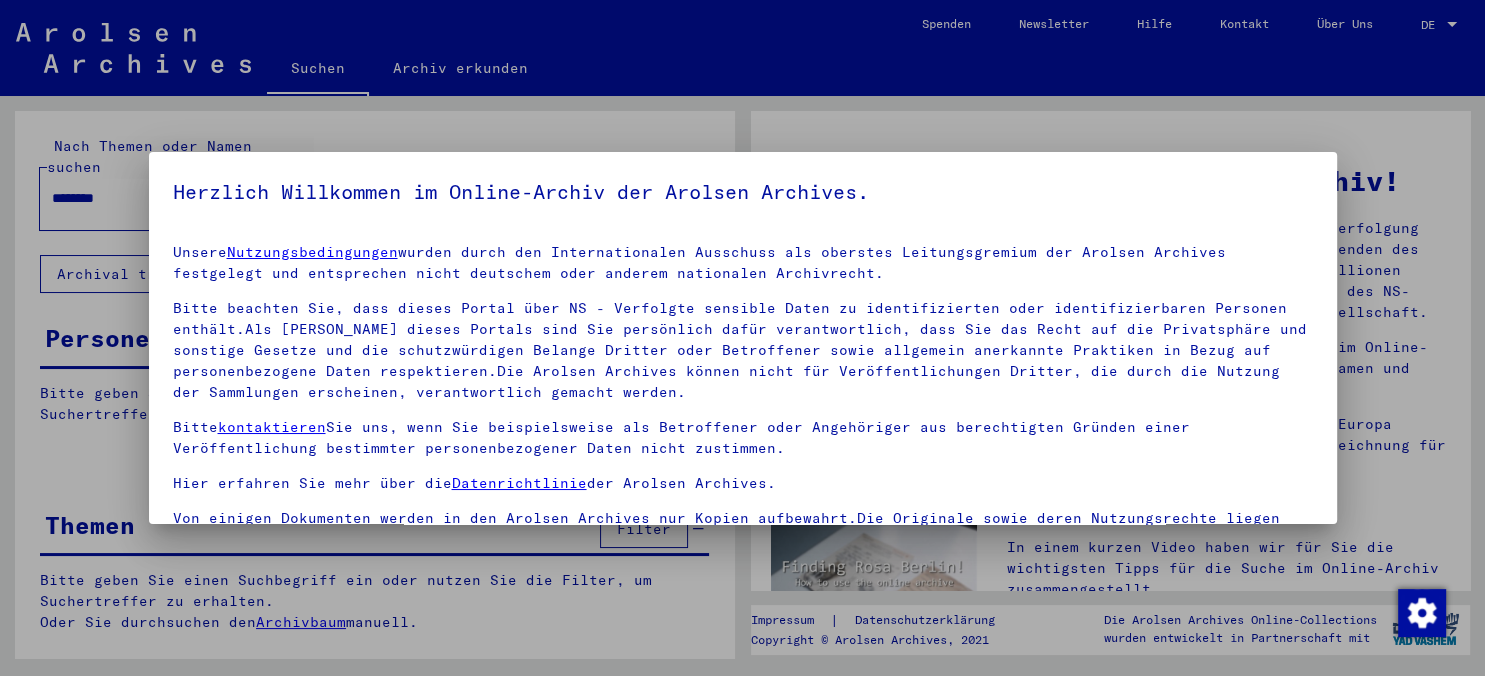 scroll, scrollTop: 41, scrollLeft: 0, axis: vertical 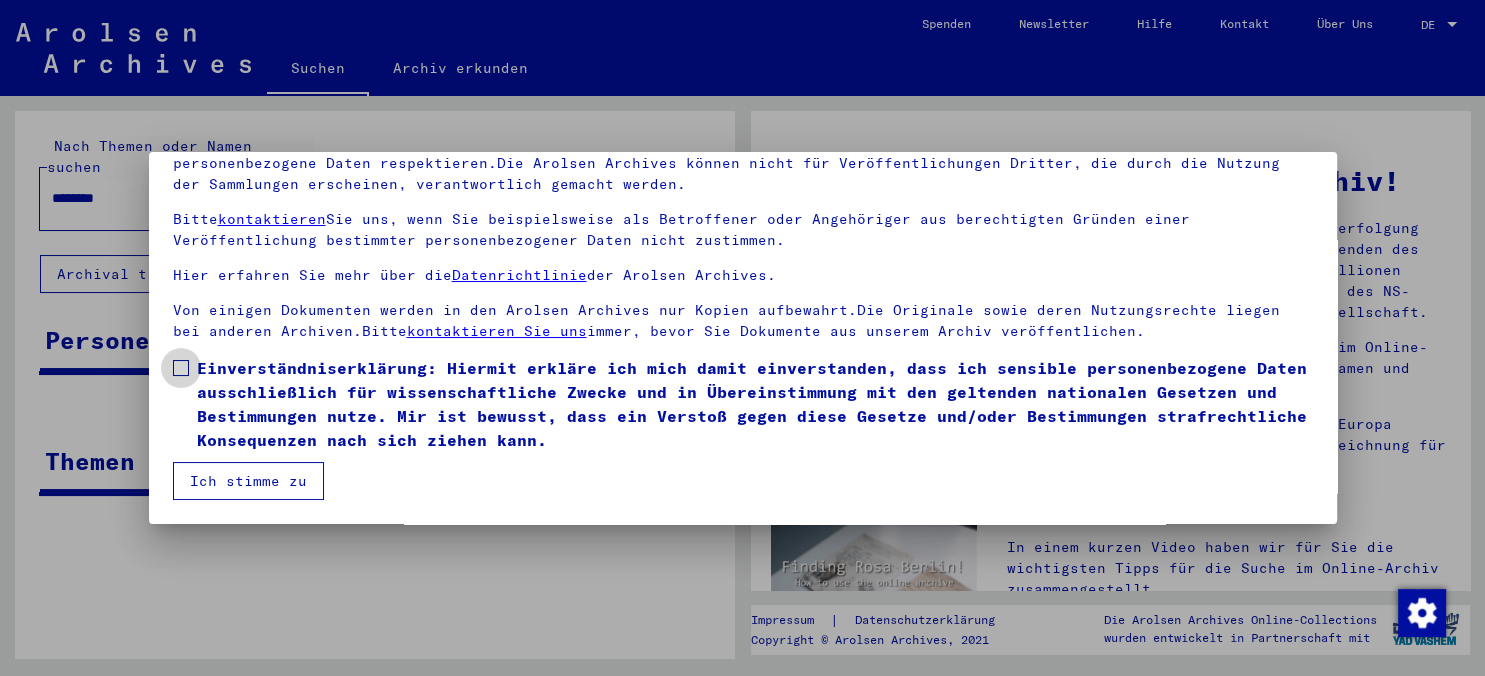 click at bounding box center (181, 368) 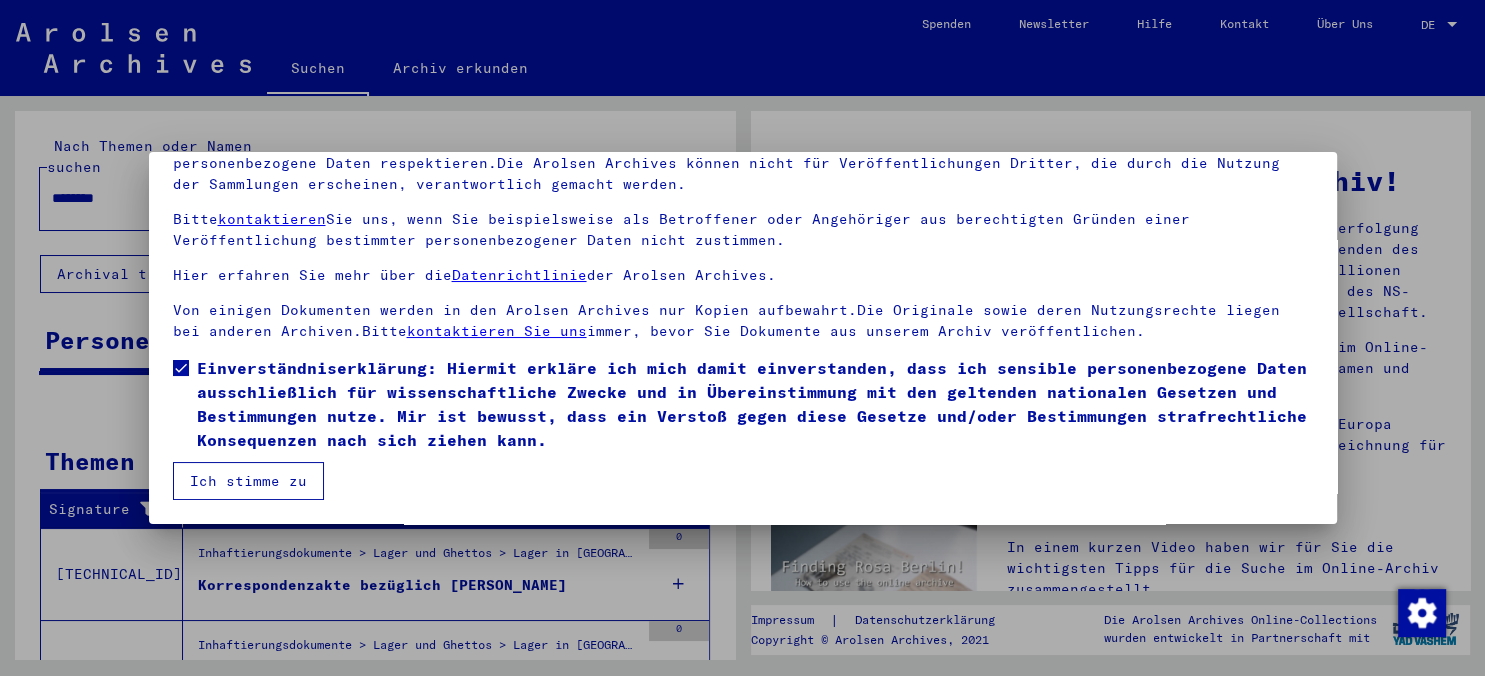 click on "Ich stimme zu" at bounding box center [248, 481] 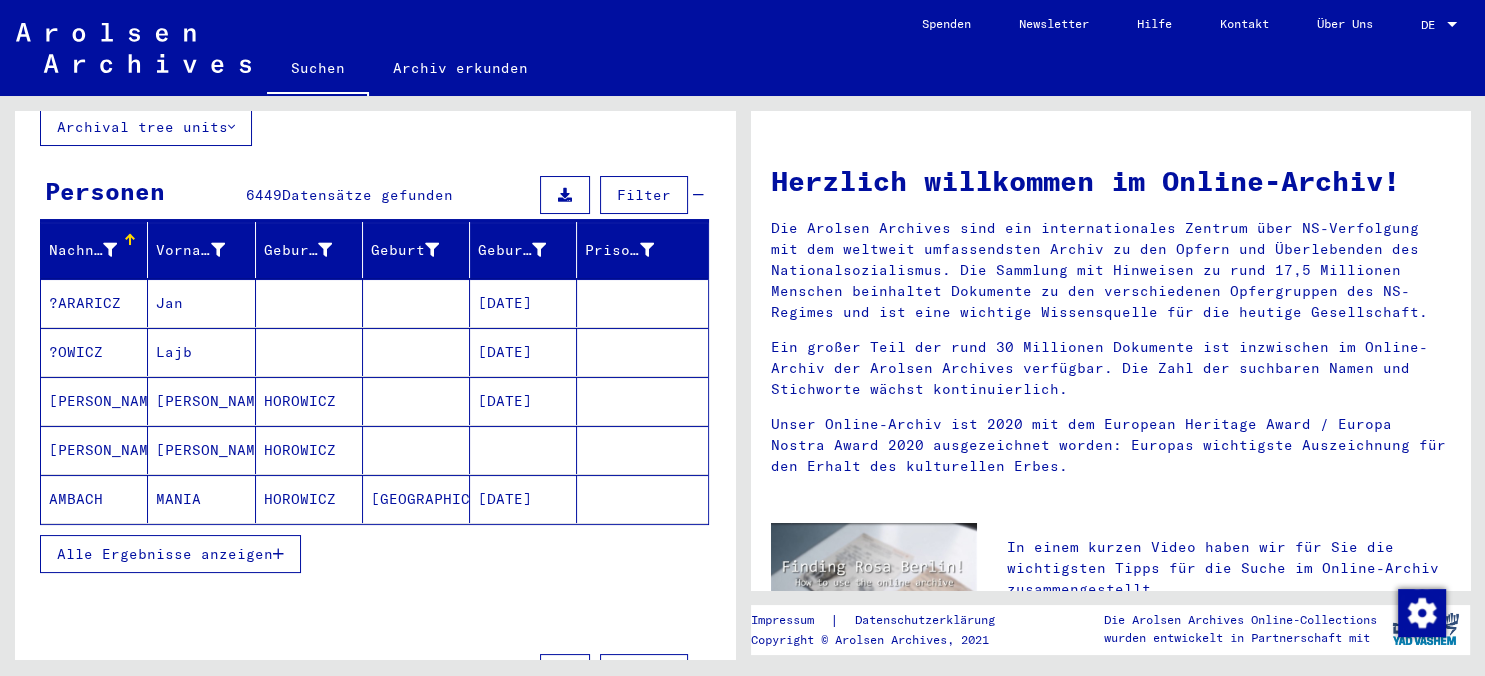 scroll, scrollTop: 294, scrollLeft: 0, axis: vertical 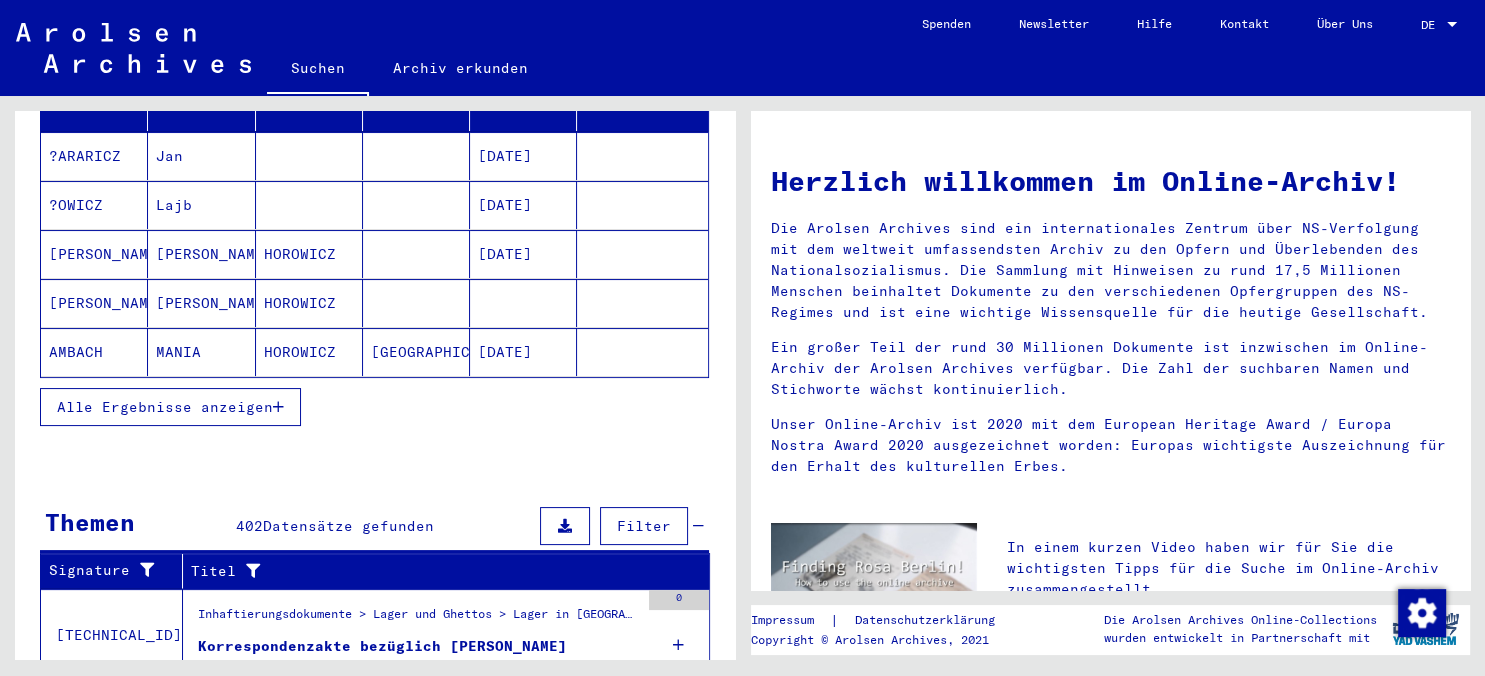 click on "Alle Ergebnisse anzeigen" at bounding box center [165, 407] 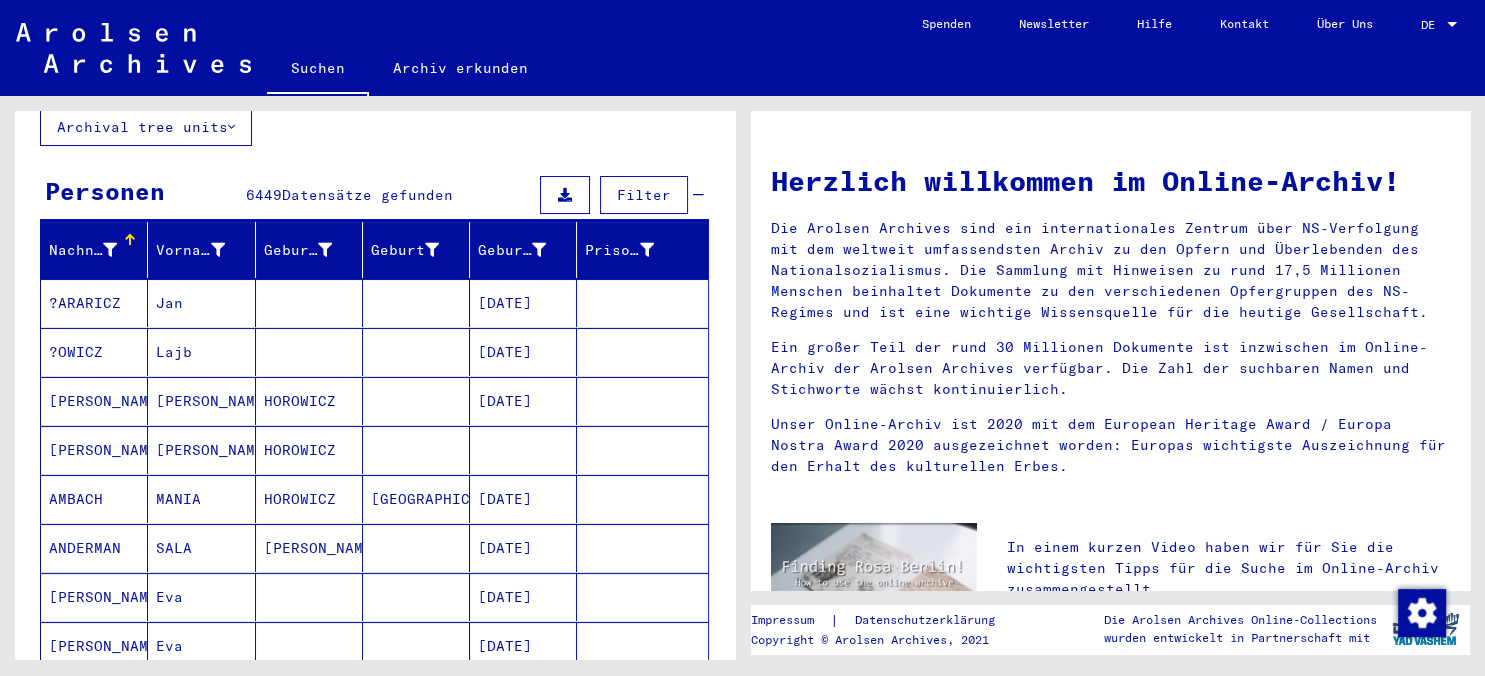 scroll, scrollTop: 0, scrollLeft: 0, axis: both 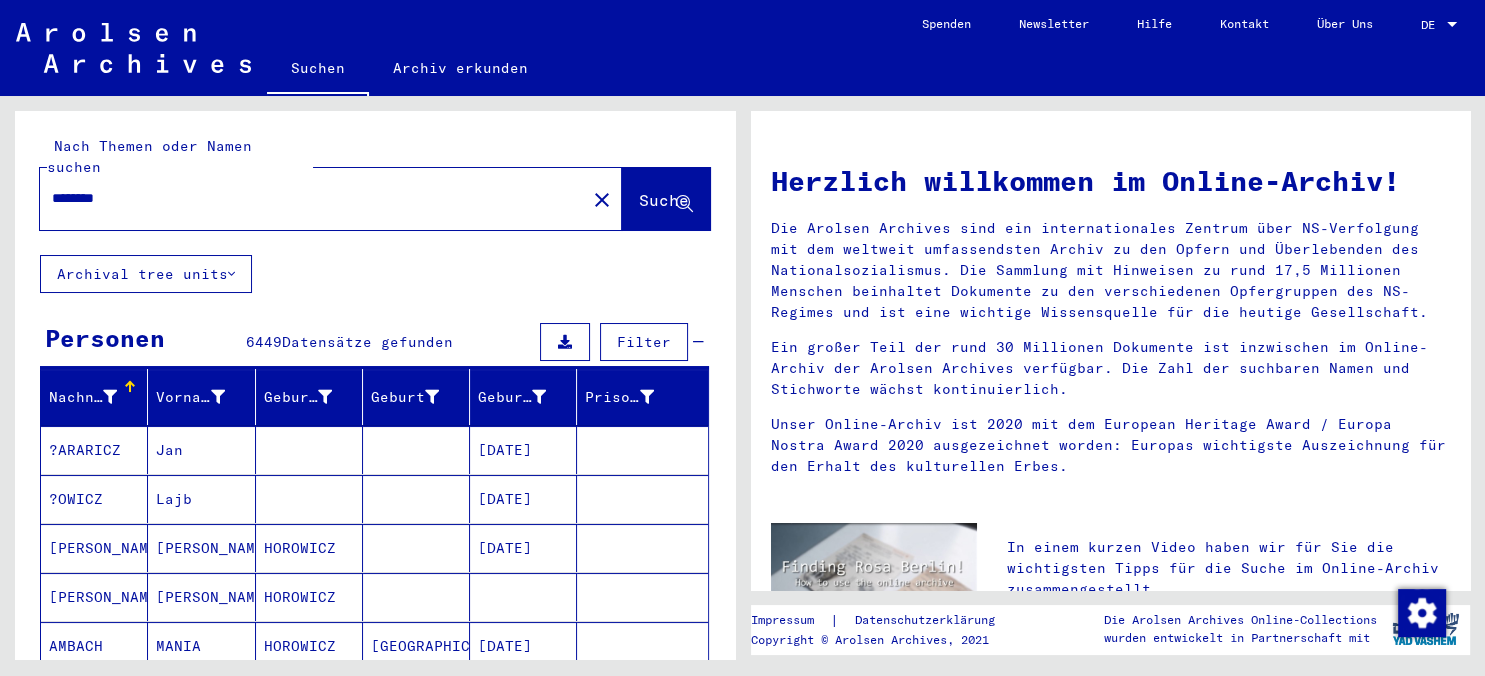 click on "********" at bounding box center (307, 198) 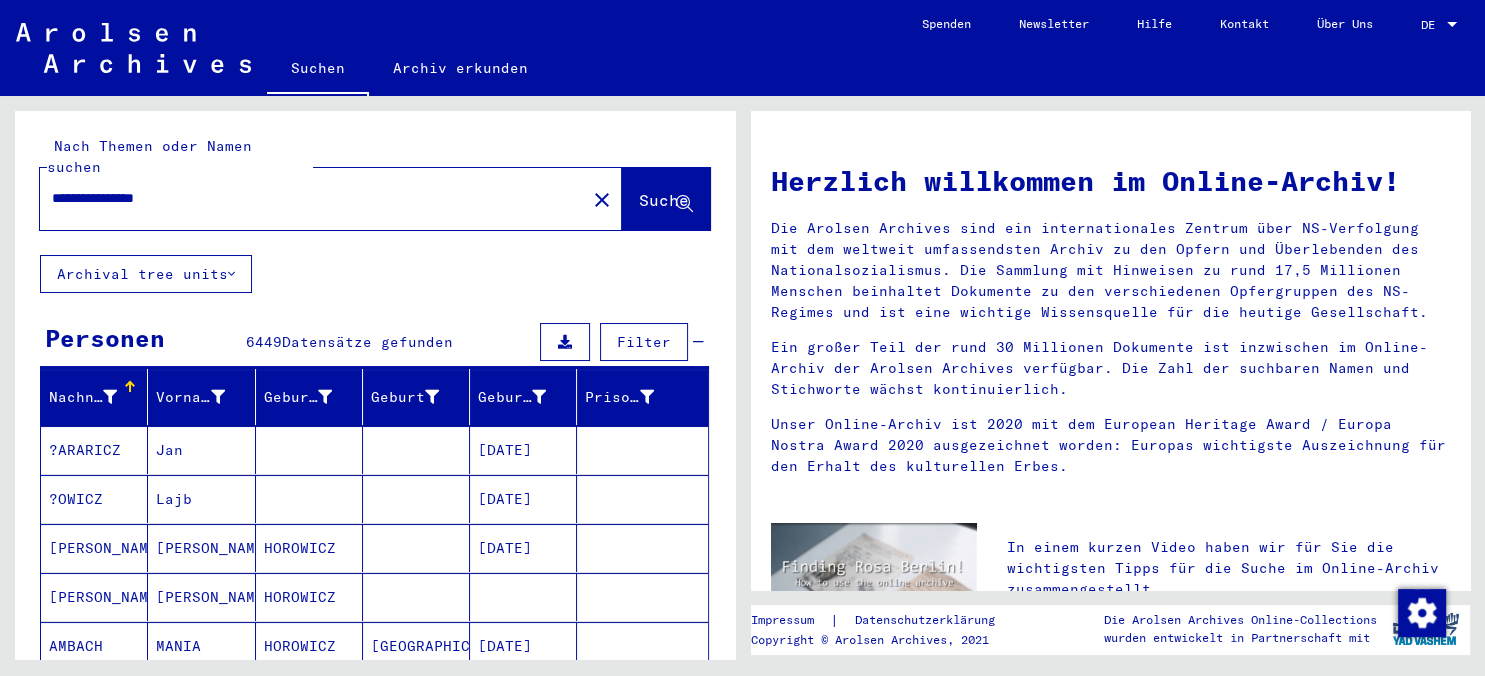 type on "**********" 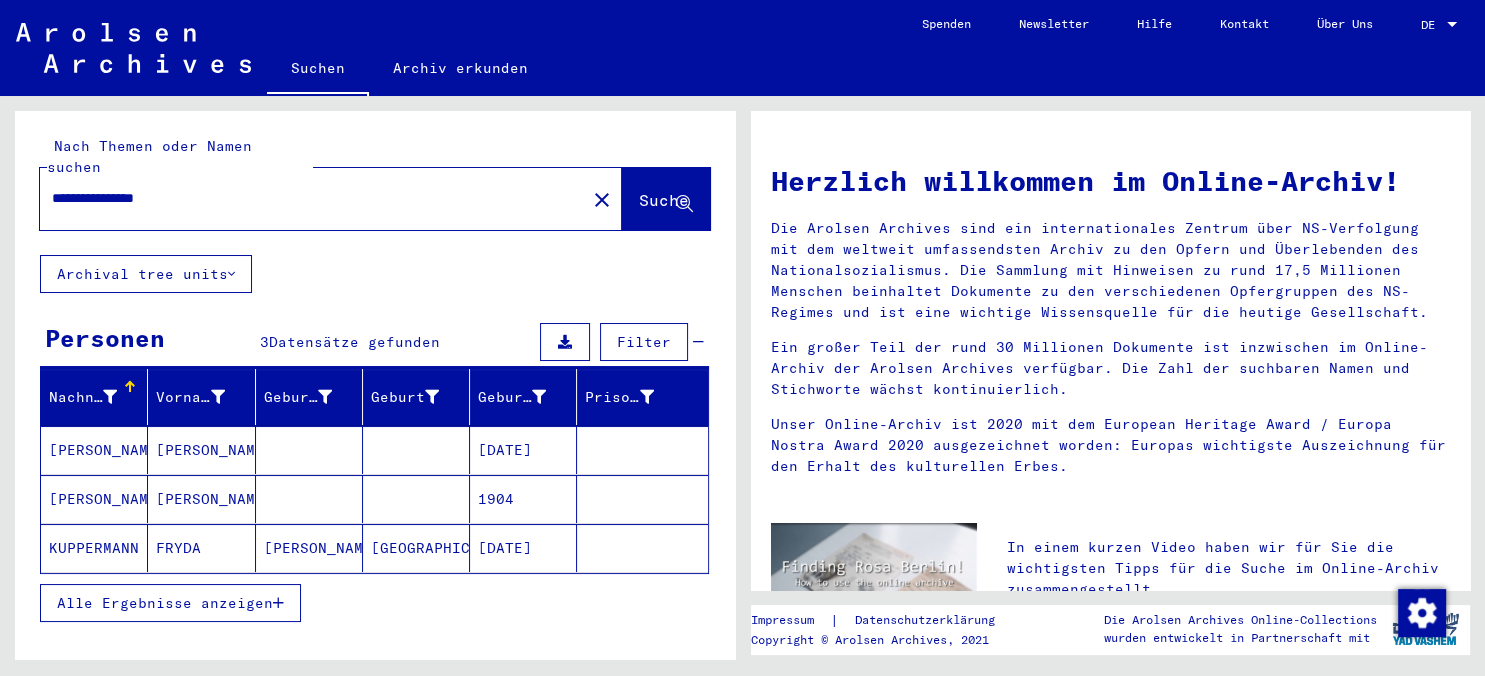 click on "[PERSON_NAME]" at bounding box center (94, 499) 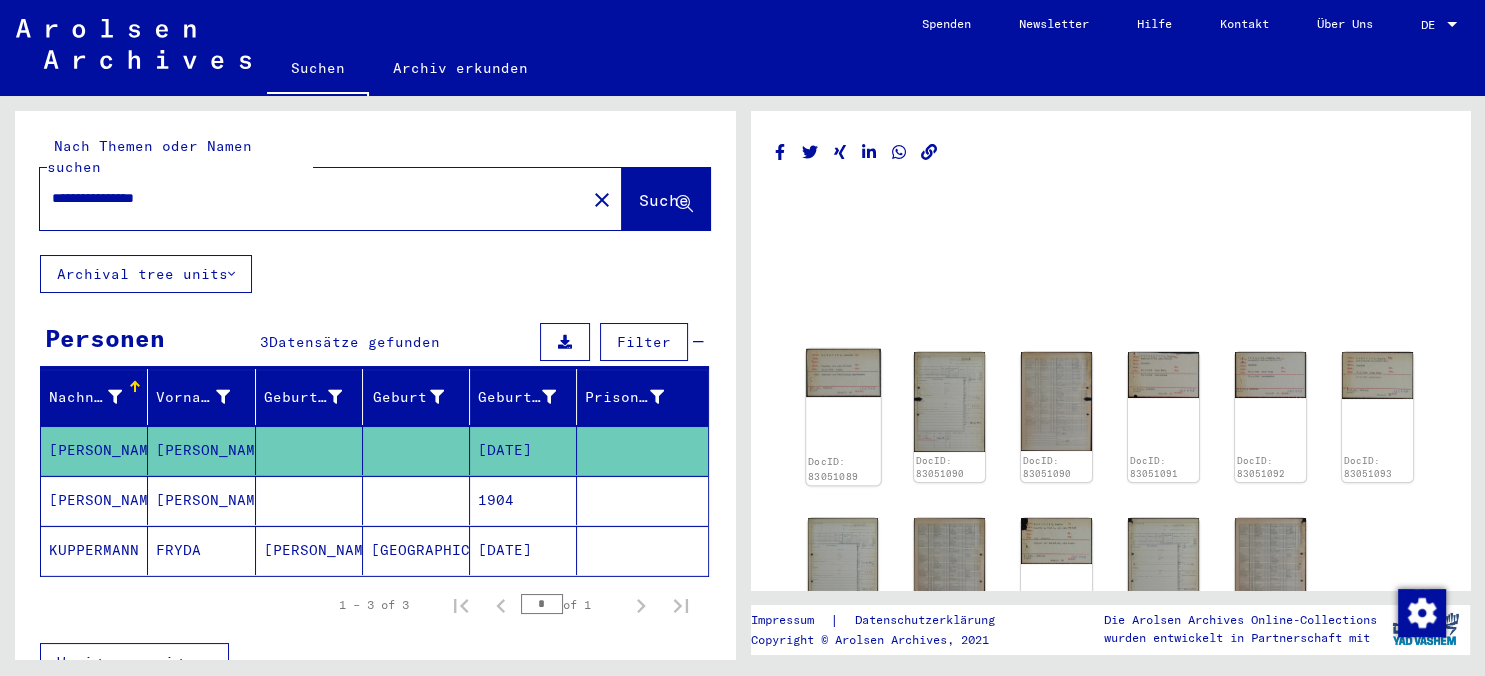 click 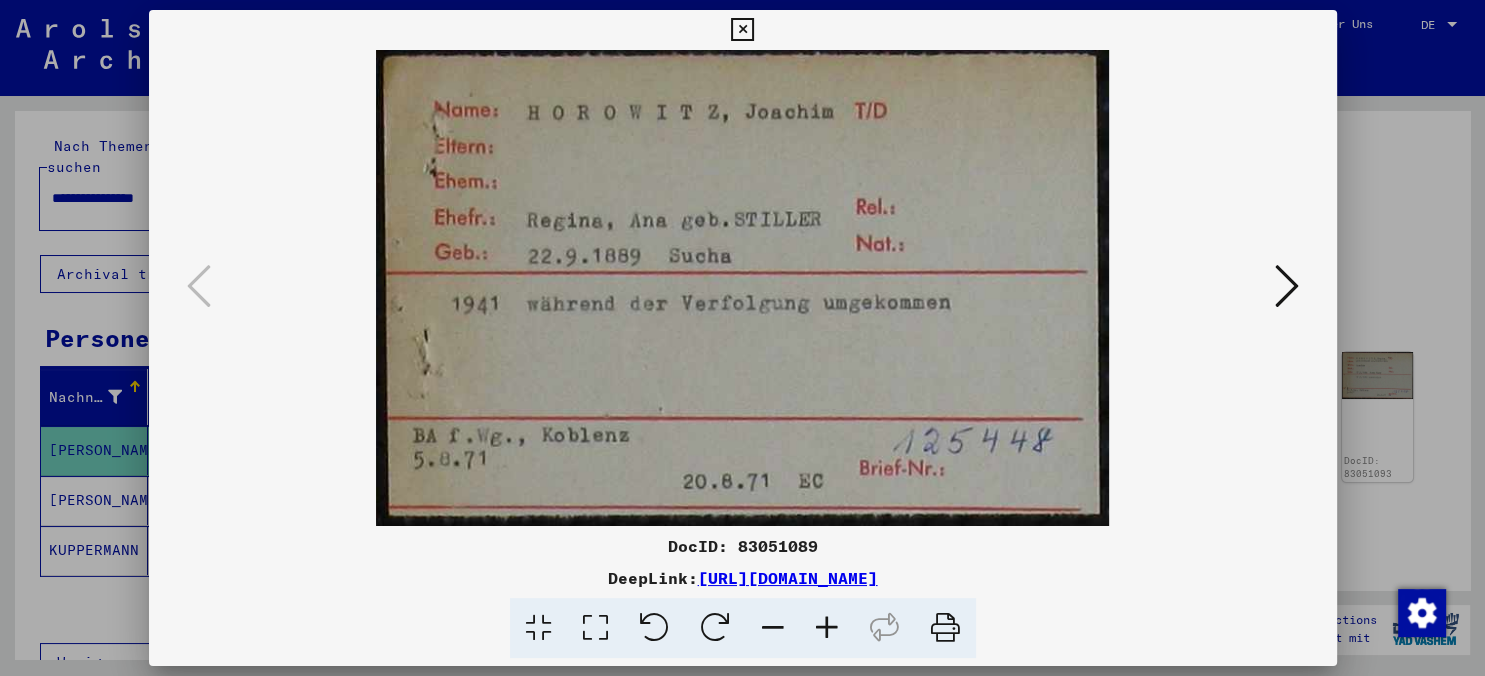 click at bounding box center [1287, 286] 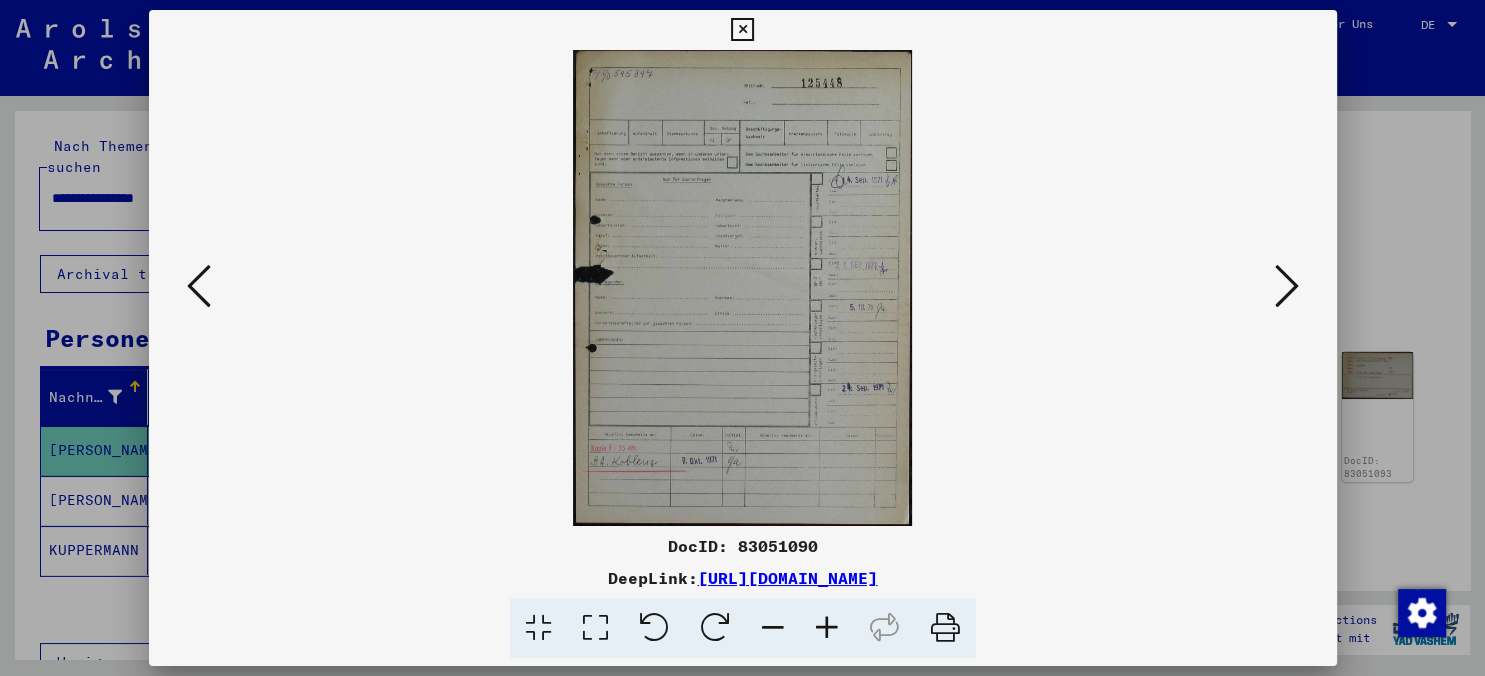 click at bounding box center (743, 288) 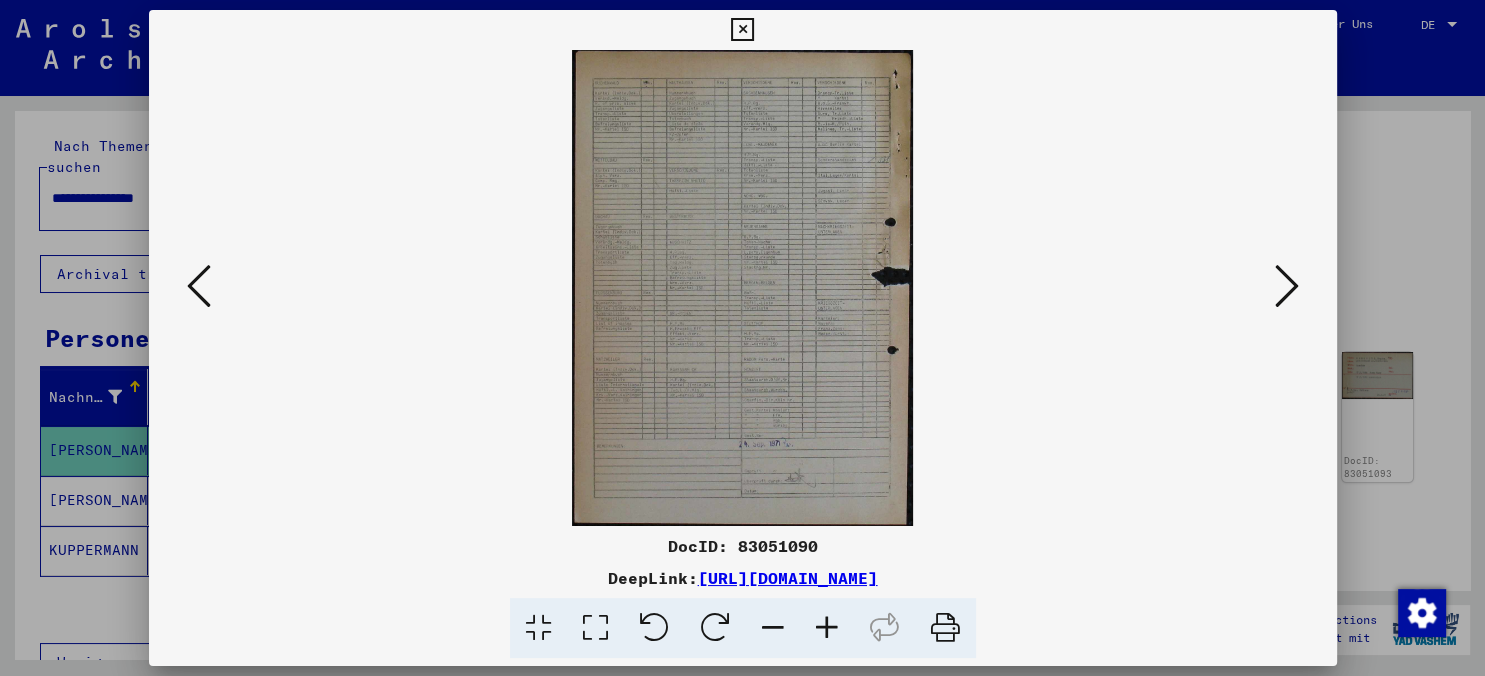 click at bounding box center [743, 288] 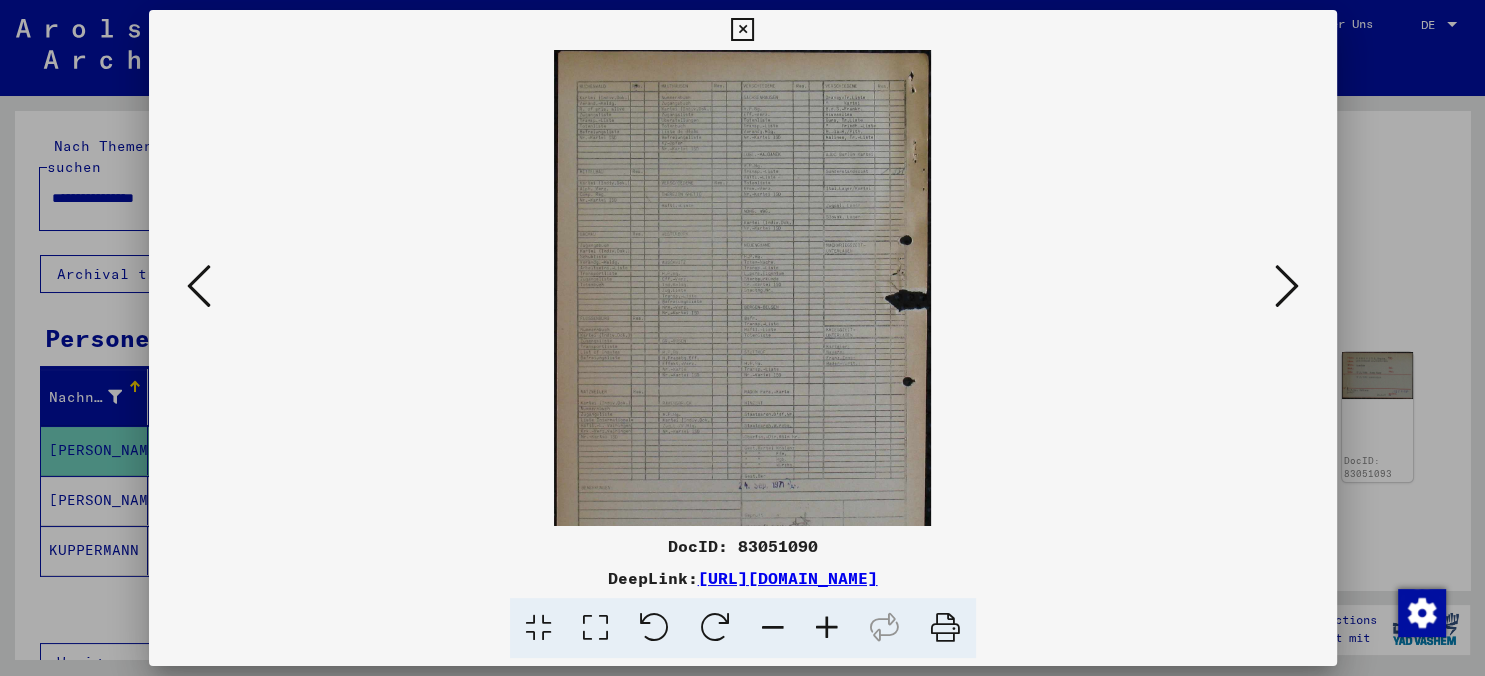 click at bounding box center [827, 628] 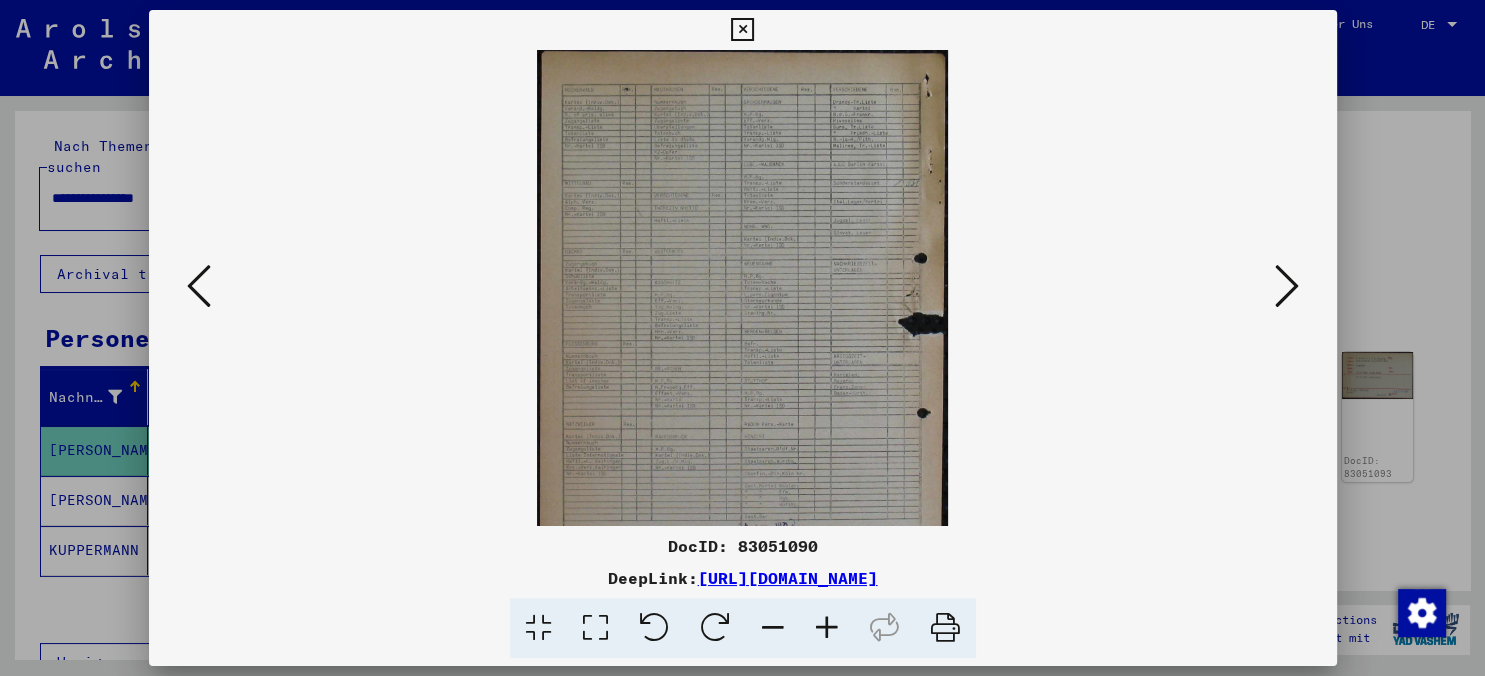 click at bounding box center (827, 628) 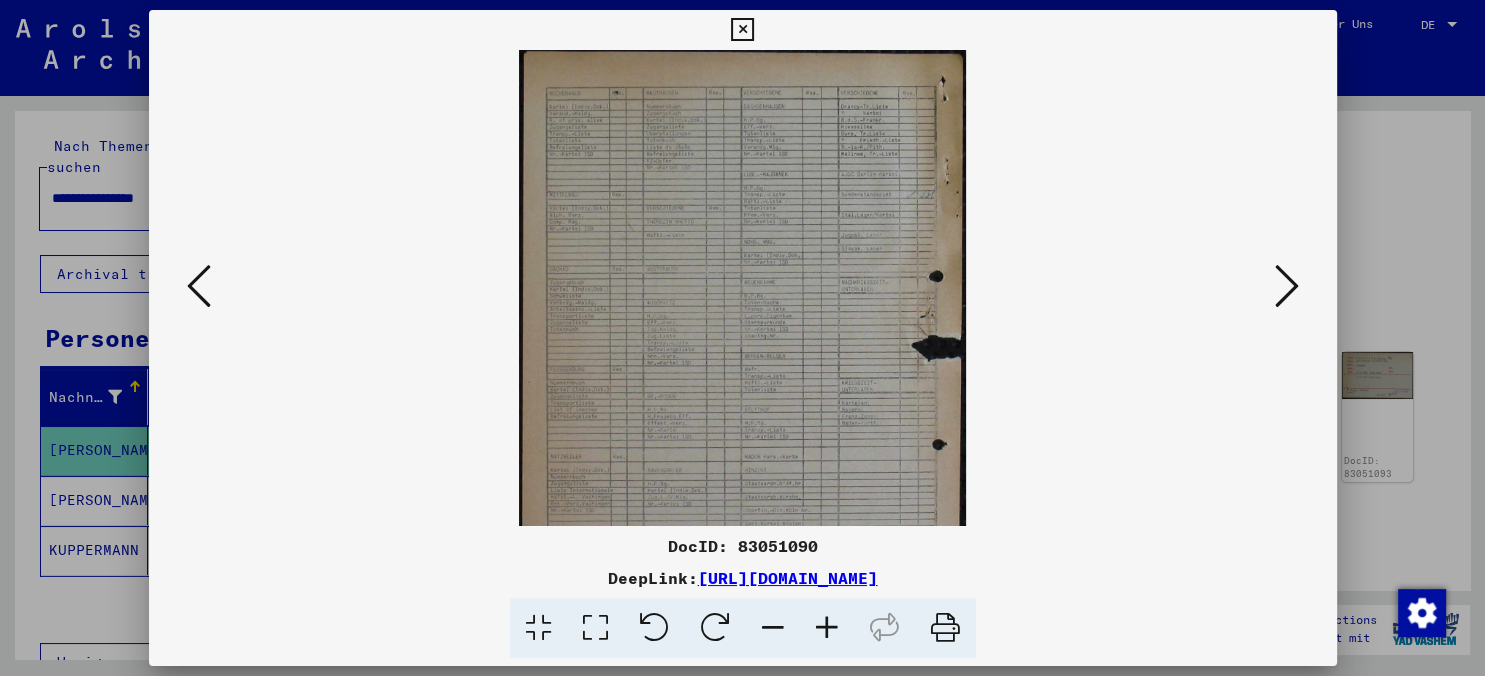 click at bounding box center (827, 628) 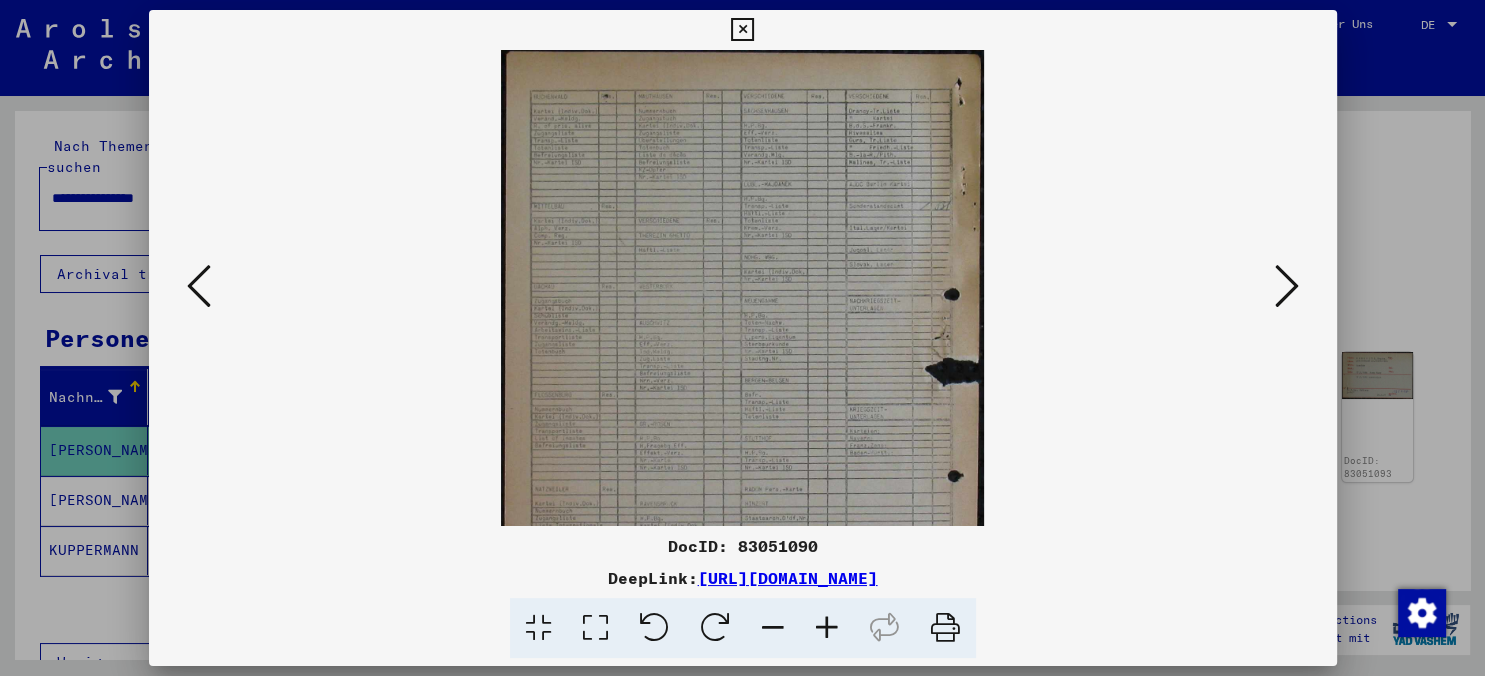 click at bounding box center (827, 628) 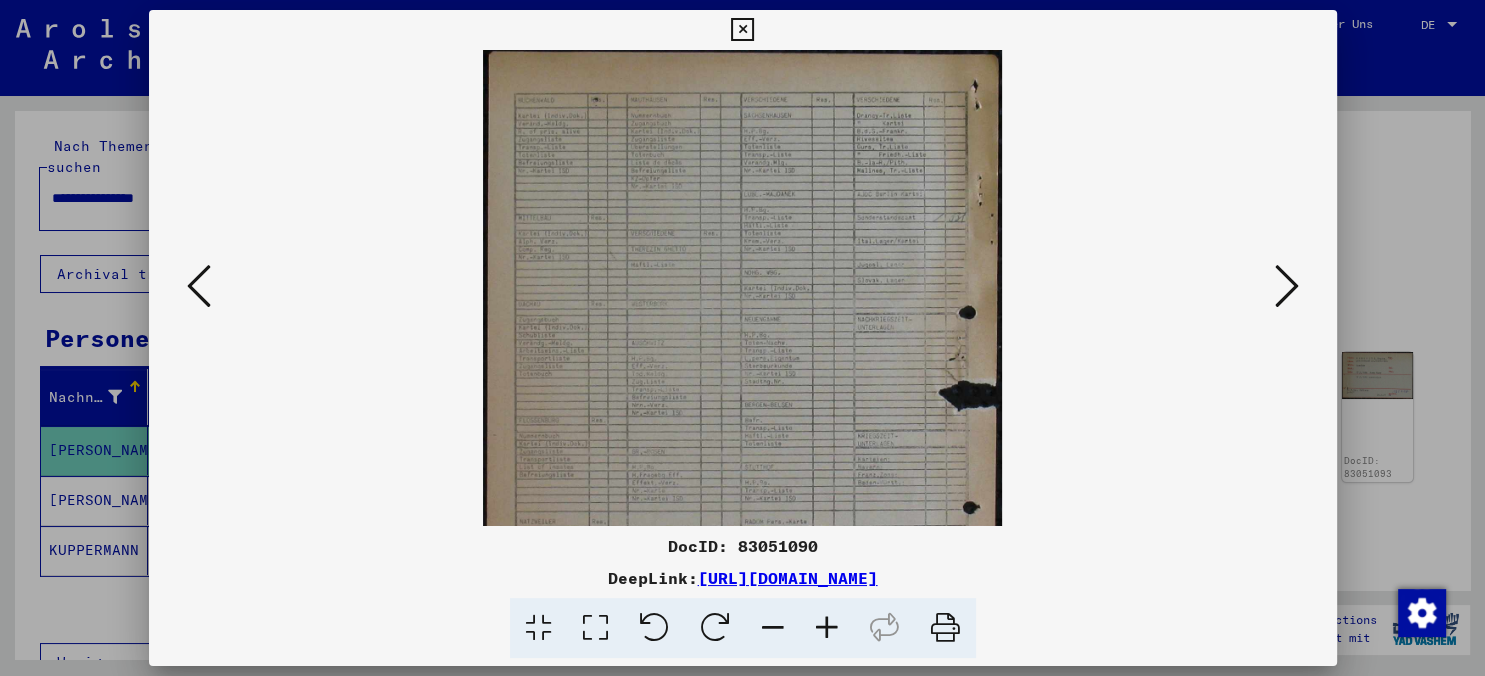 click at bounding box center [827, 628] 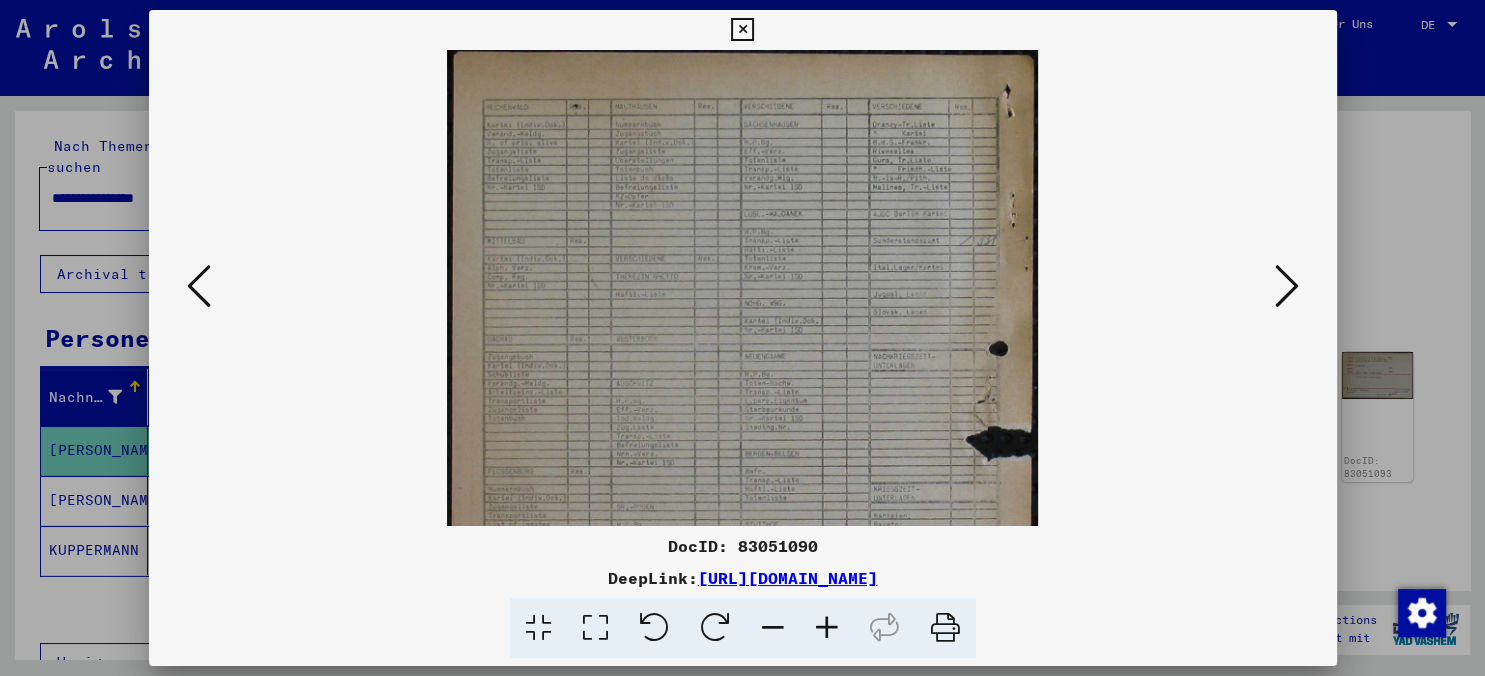 click at bounding box center (827, 628) 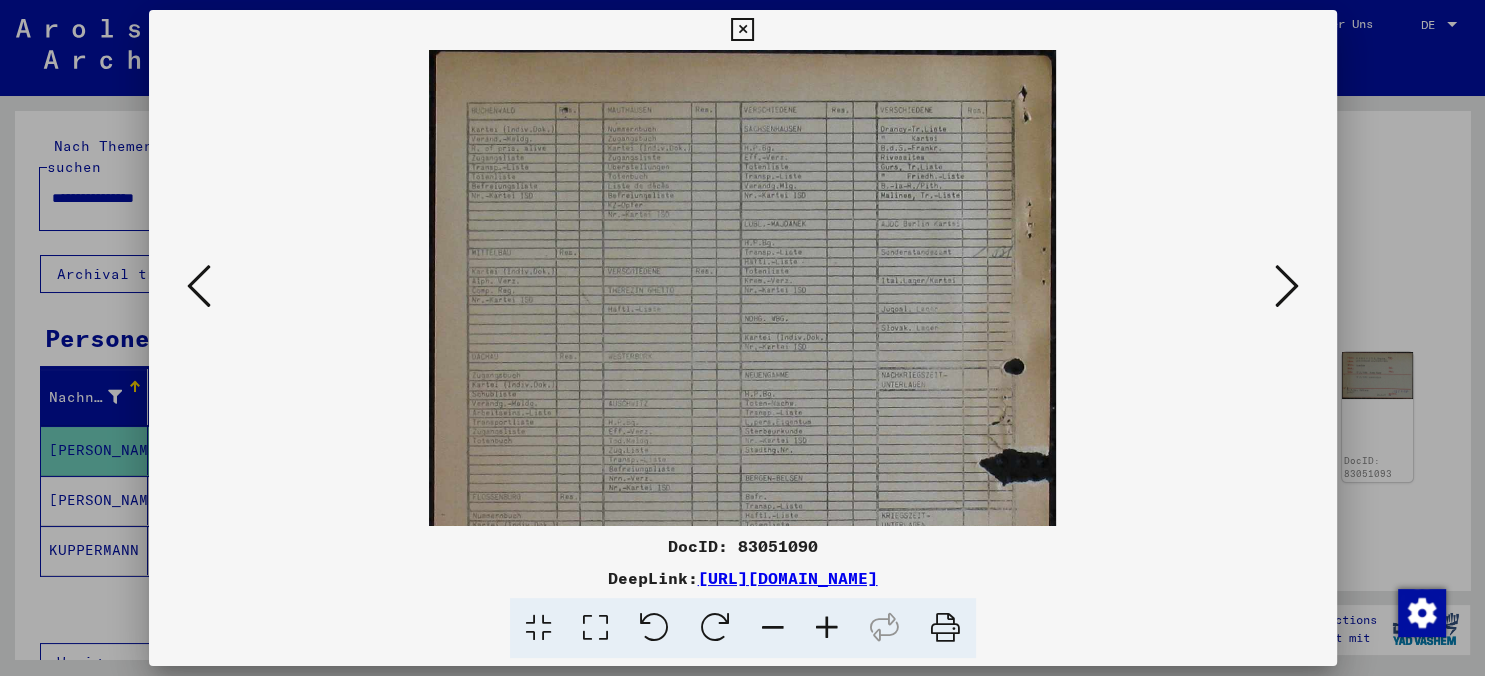 click at bounding box center [827, 628] 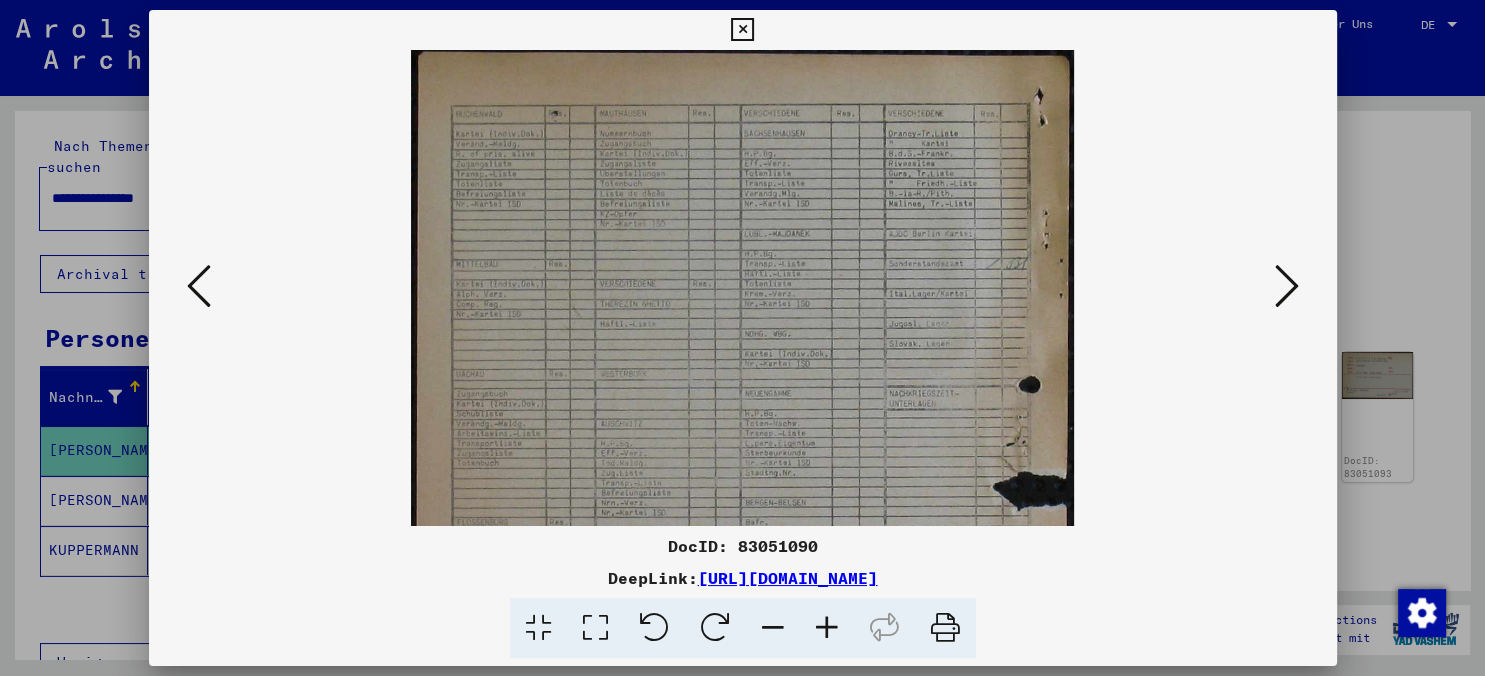 click at bounding box center [827, 628] 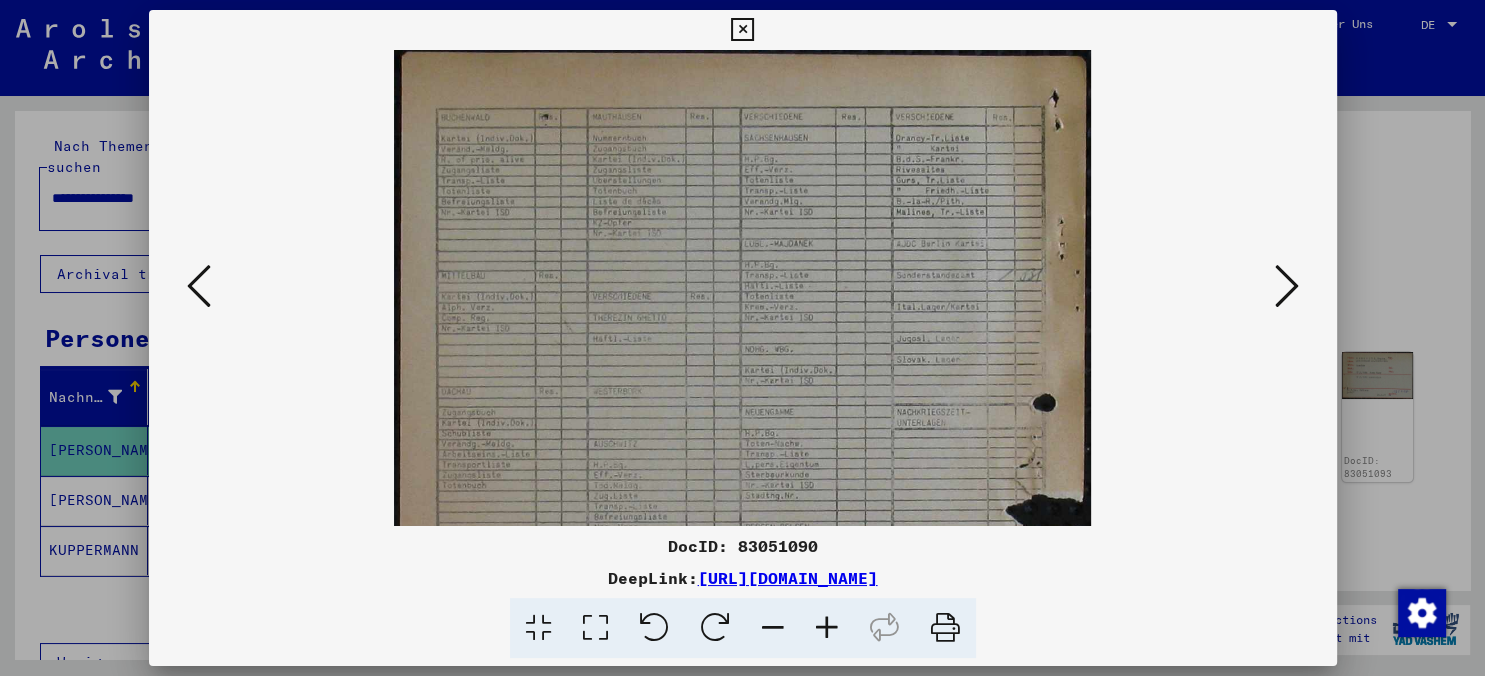 click at bounding box center (827, 628) 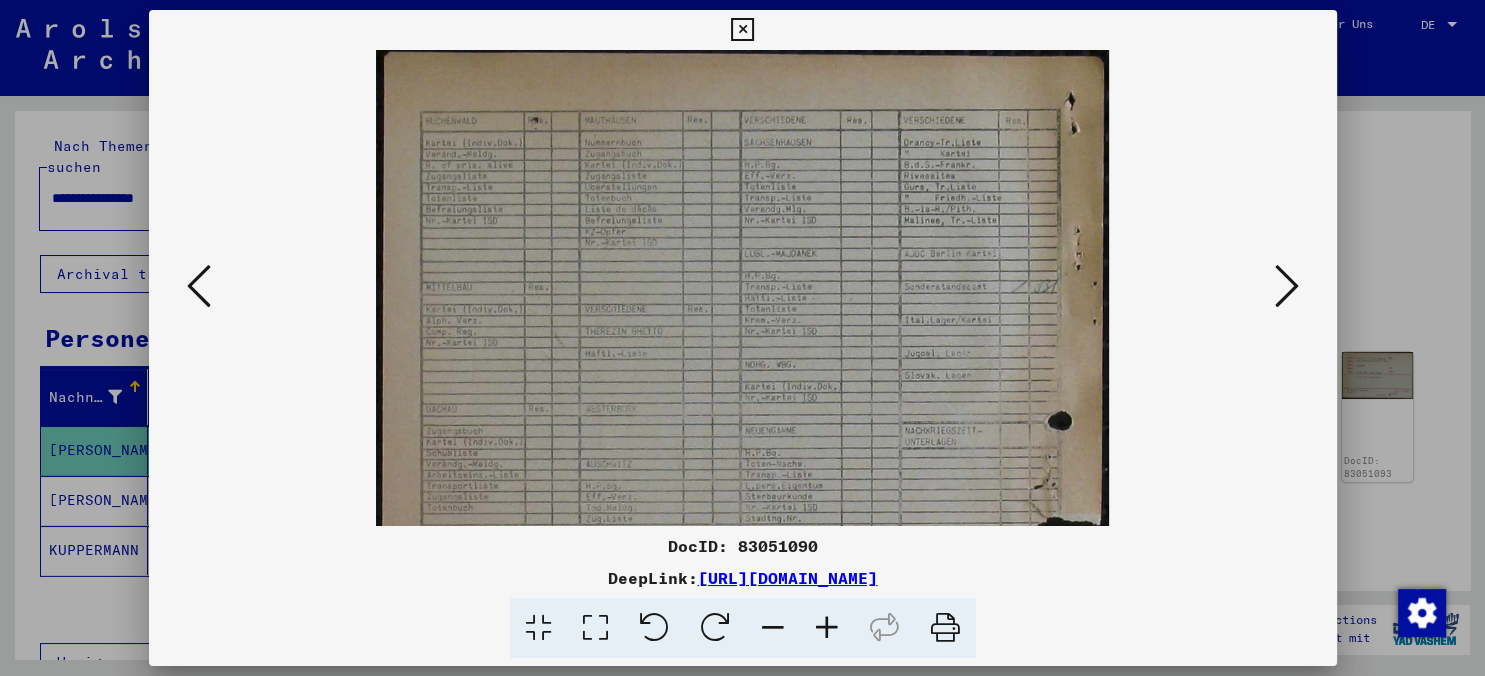 click at bounding box center [827, 628] 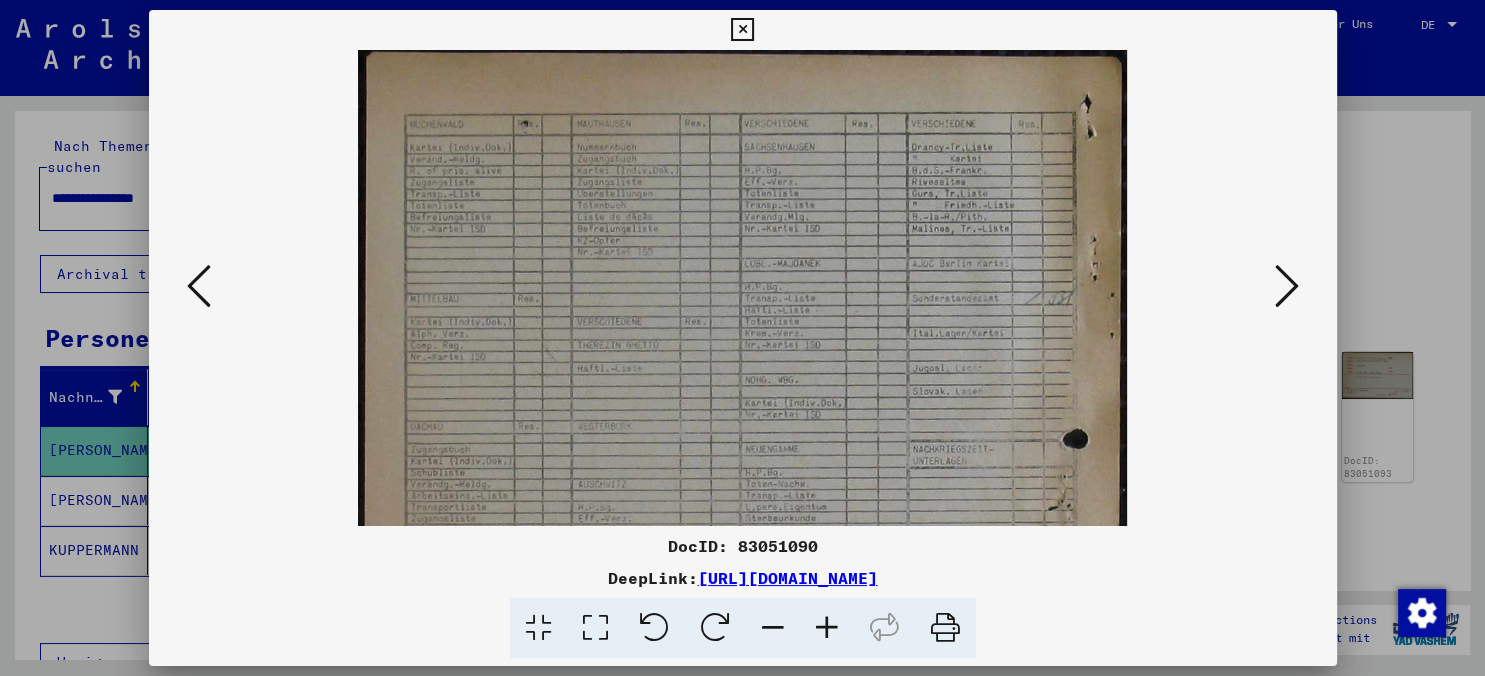 click at bounding box center [827, 628] 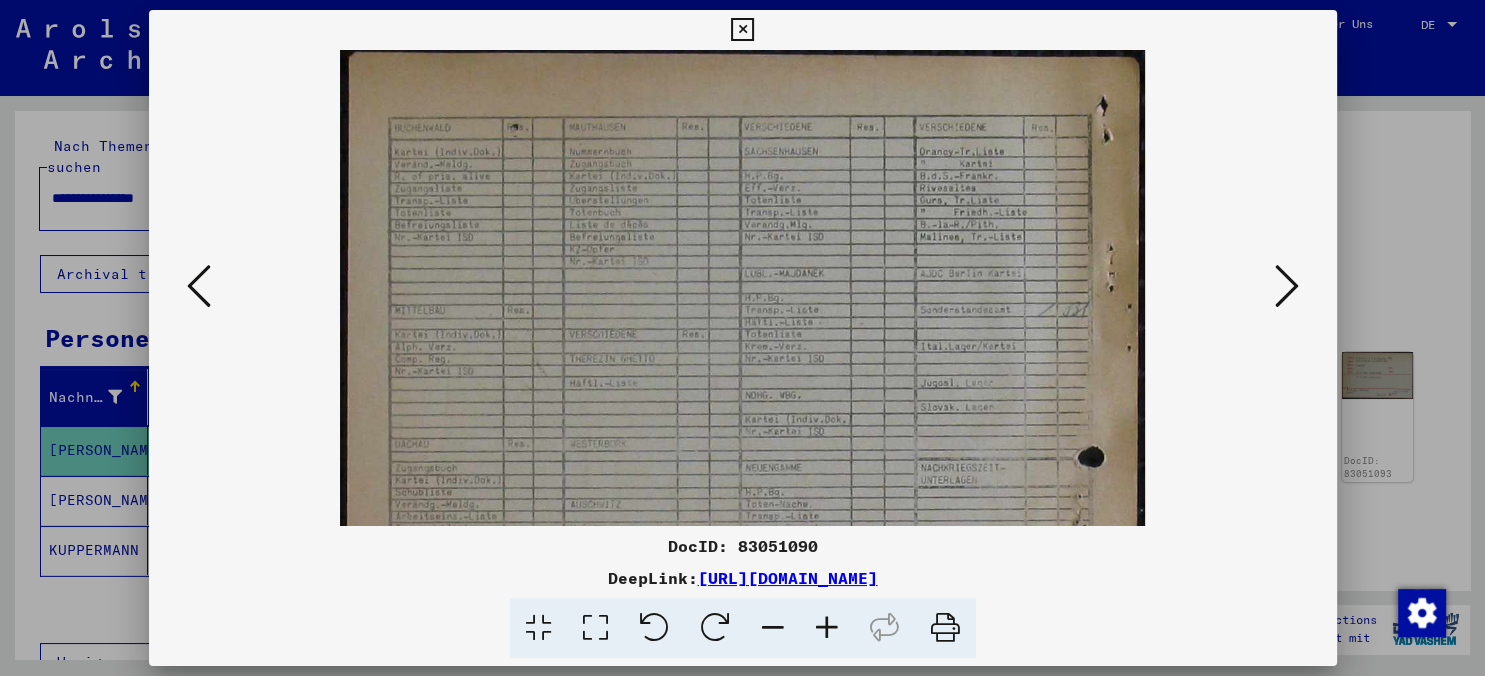 click at bounding box center [827, 628] 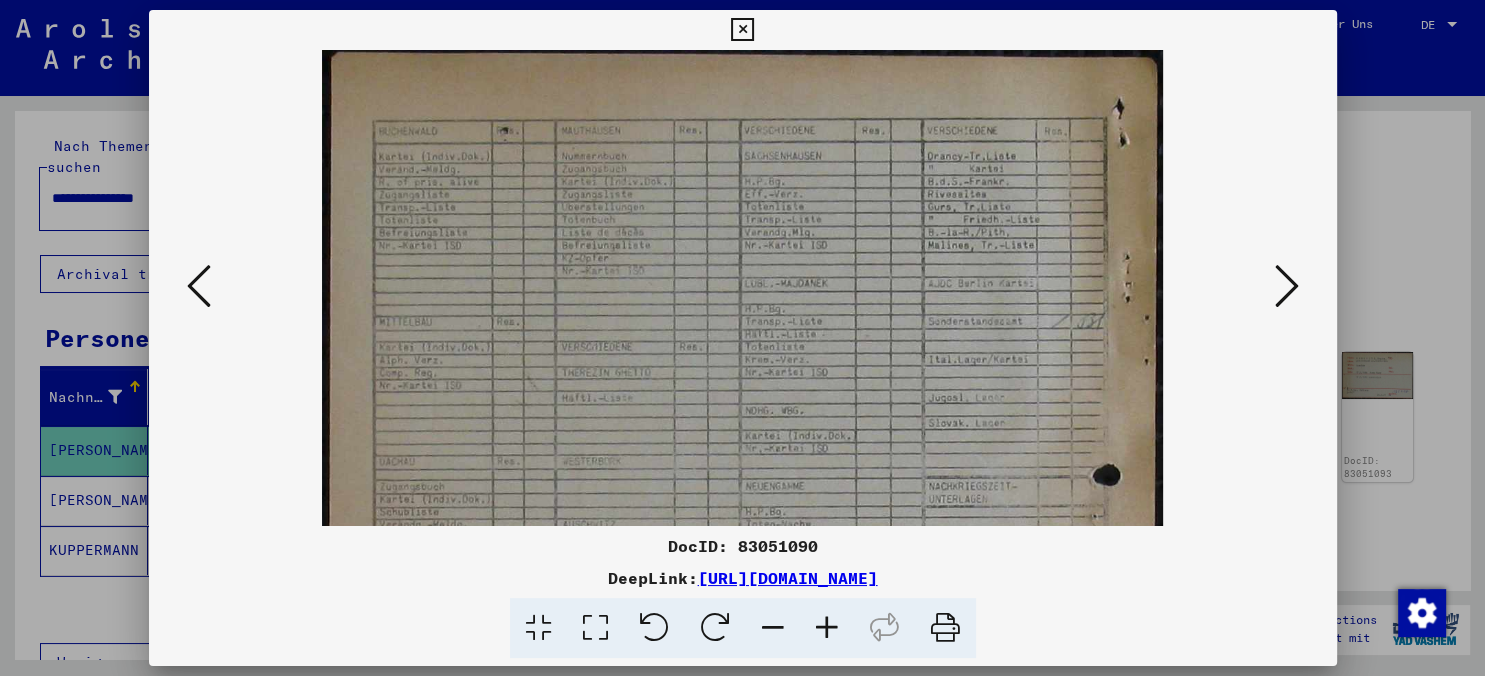 click at bounding box center [827, 628] 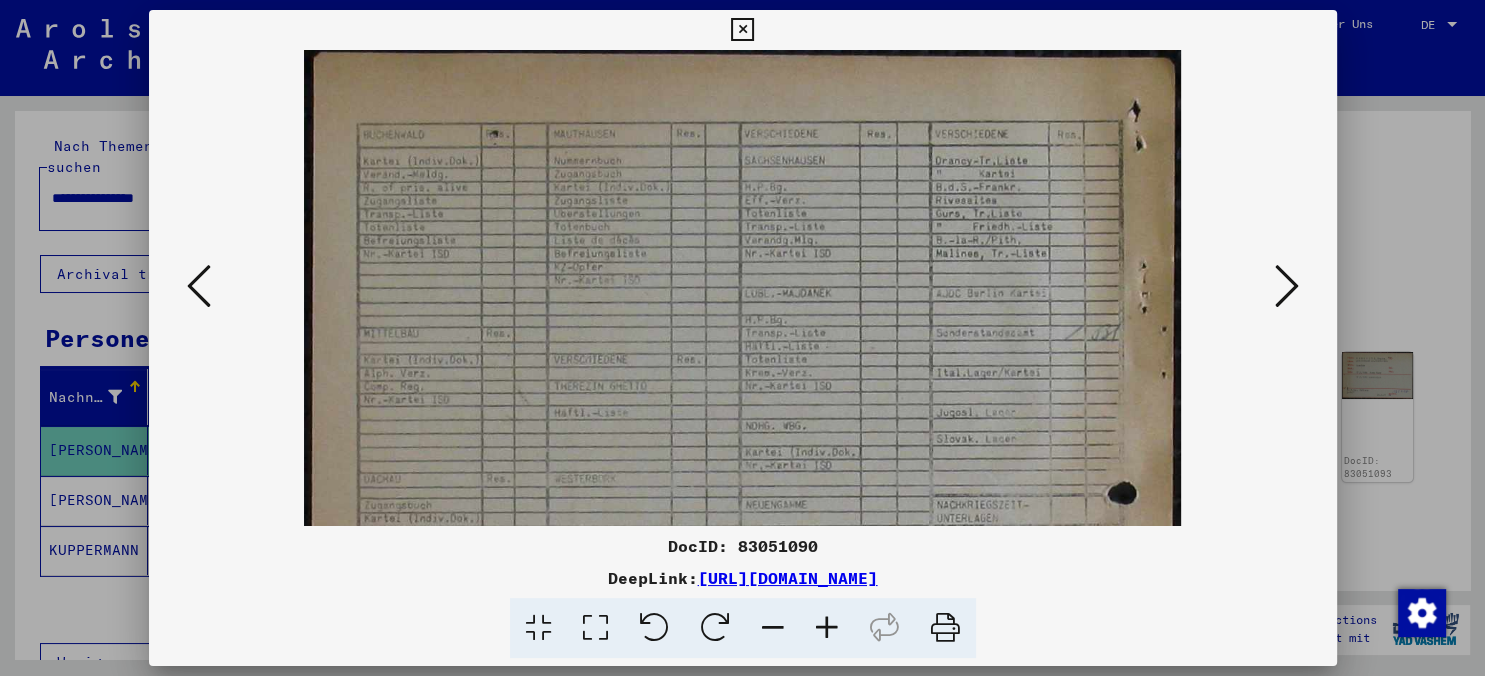 click at bounding box center [827, 628] 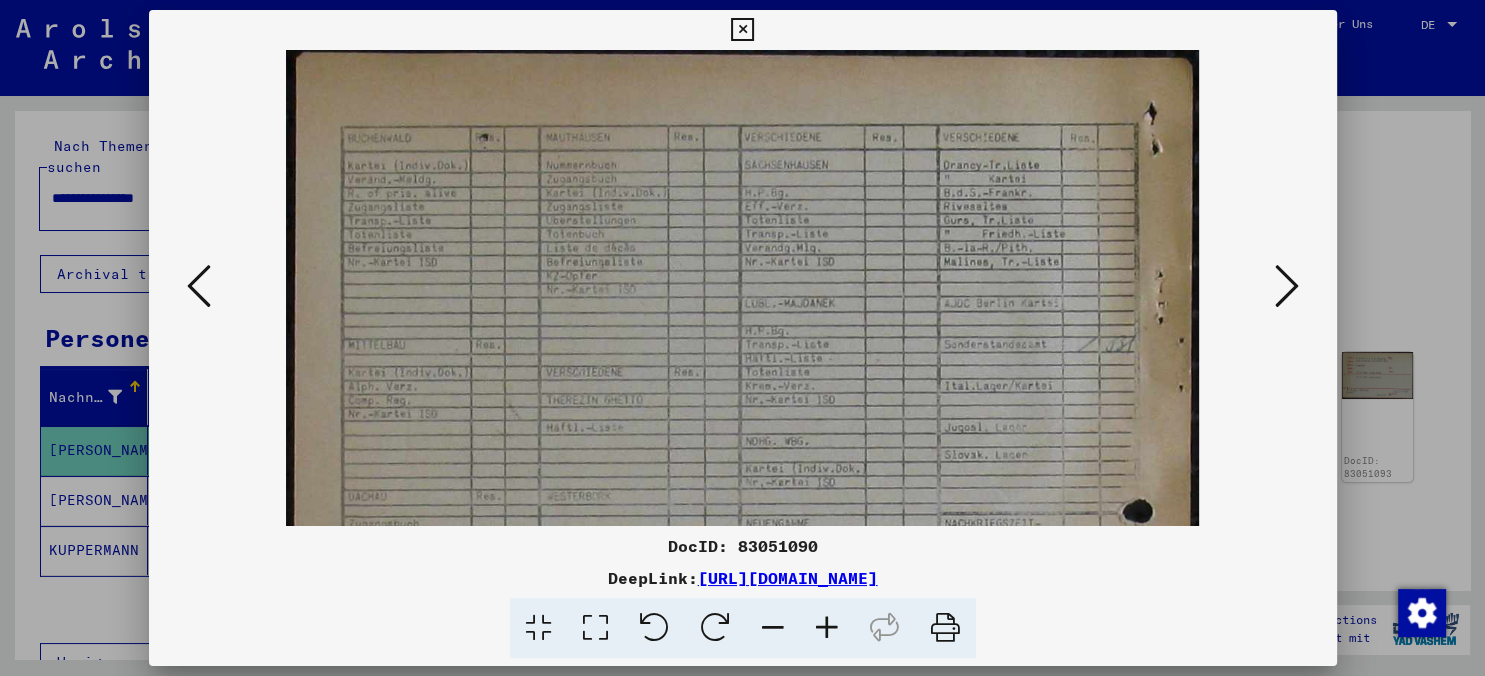 click at bounding box center [742, 30] 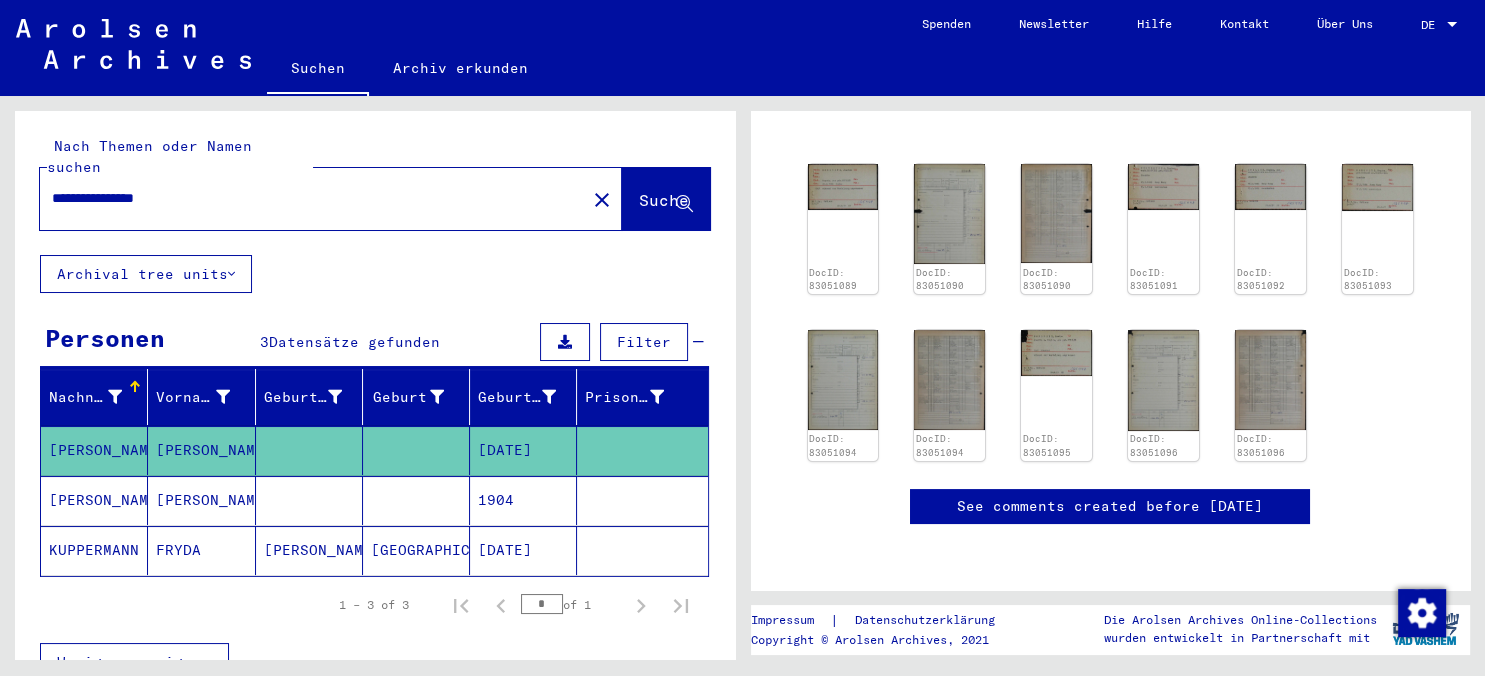 scroll, scrollTop: 442, scrollLeft: 0, axis: vertical 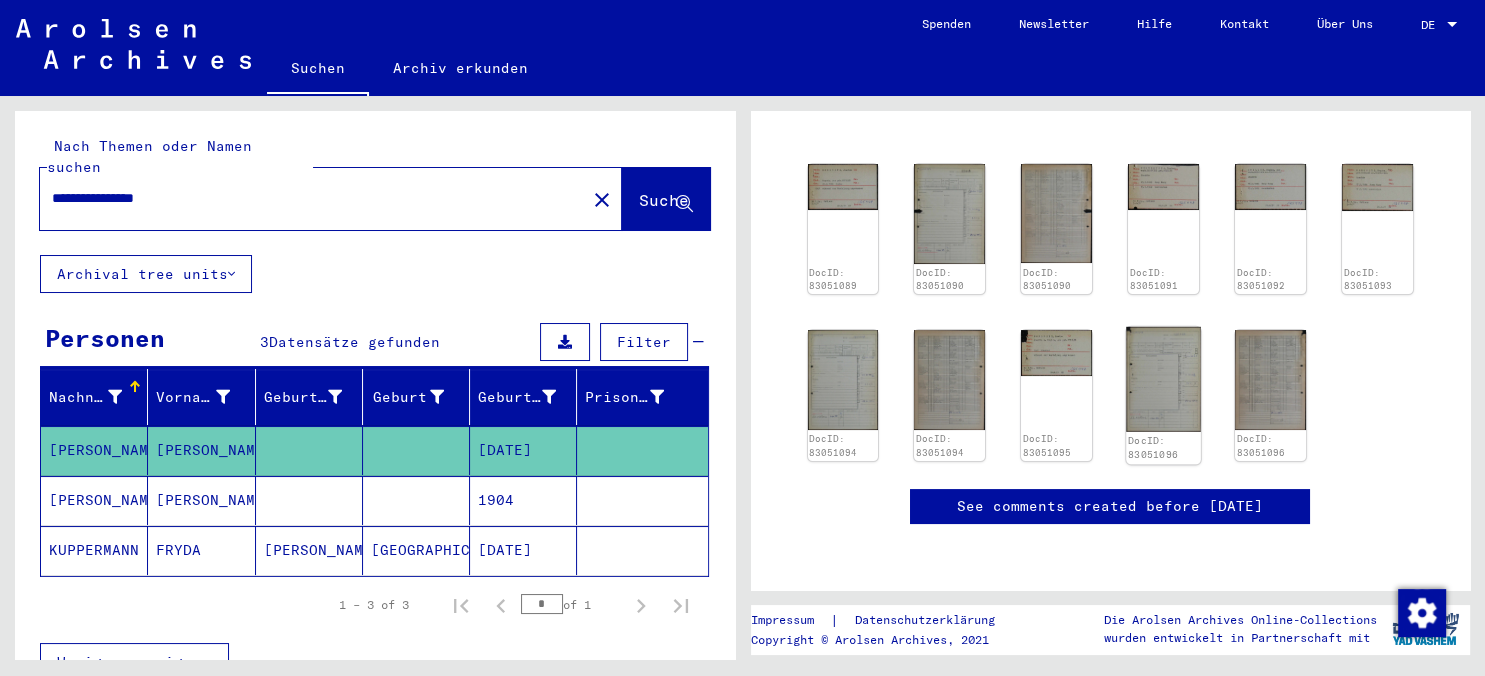 click 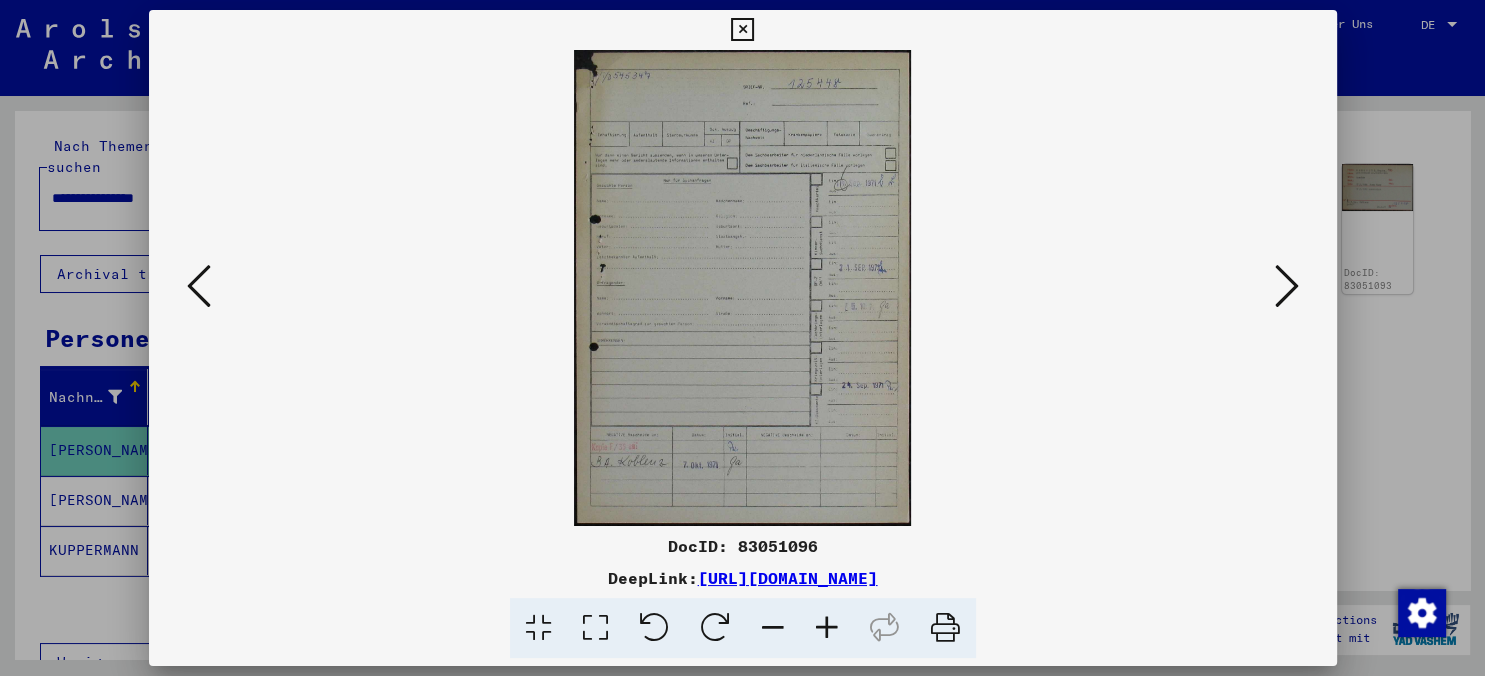 click at bounding box center (199, 286) 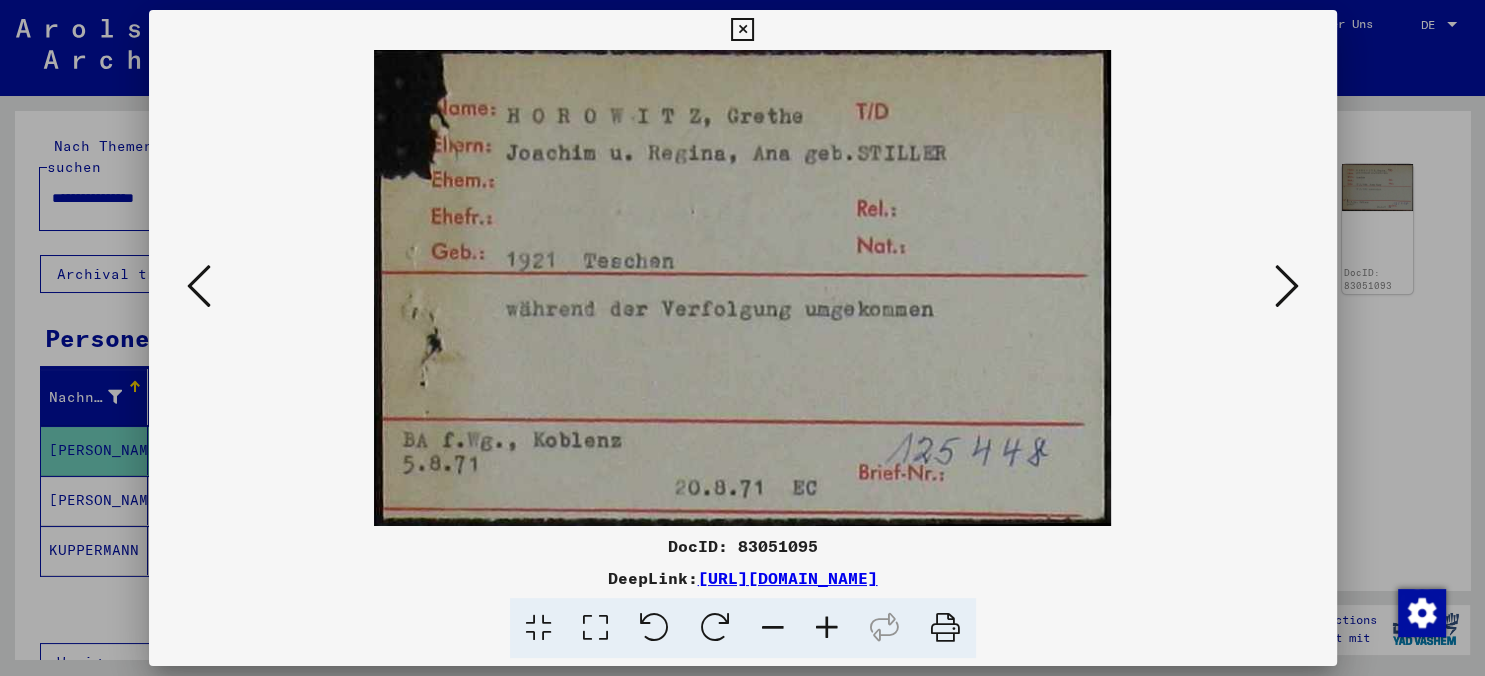 click at bounding box center [199, 286] 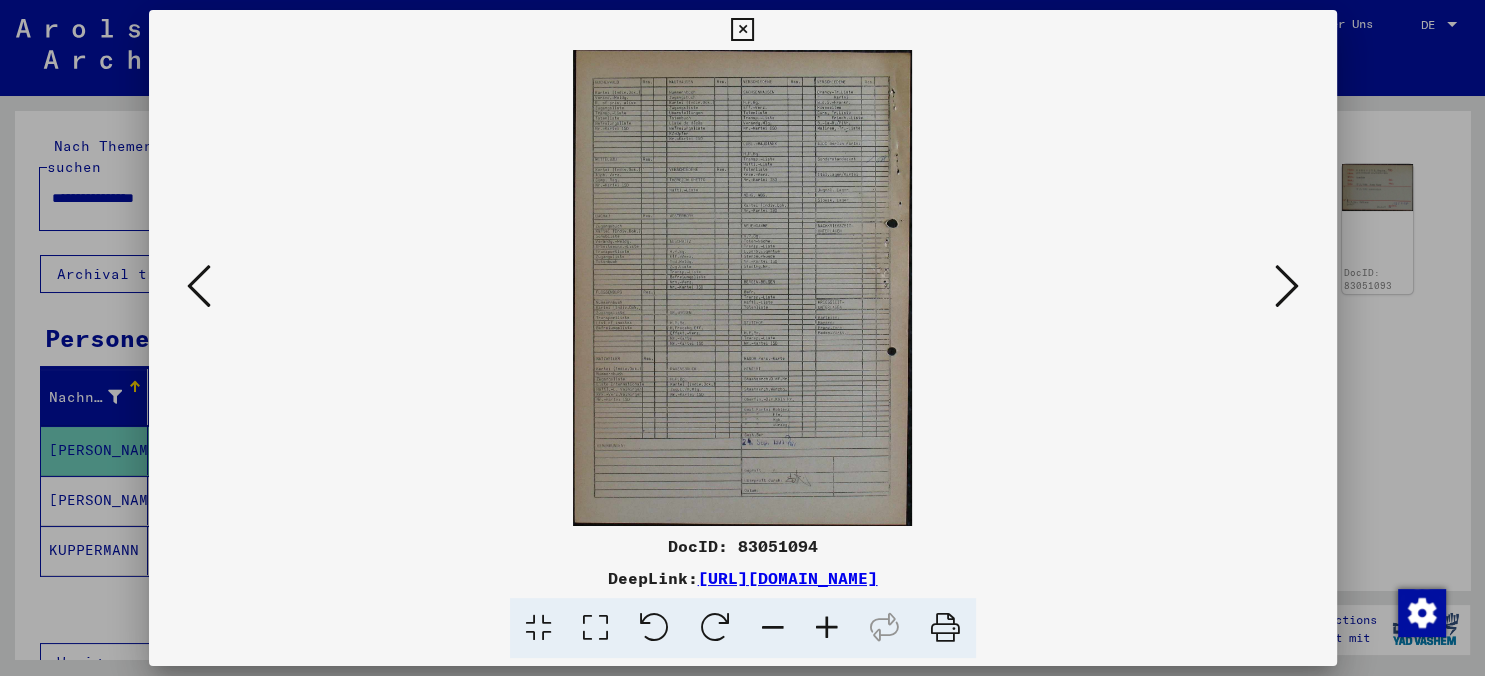 click at bounding box center (199, 286) 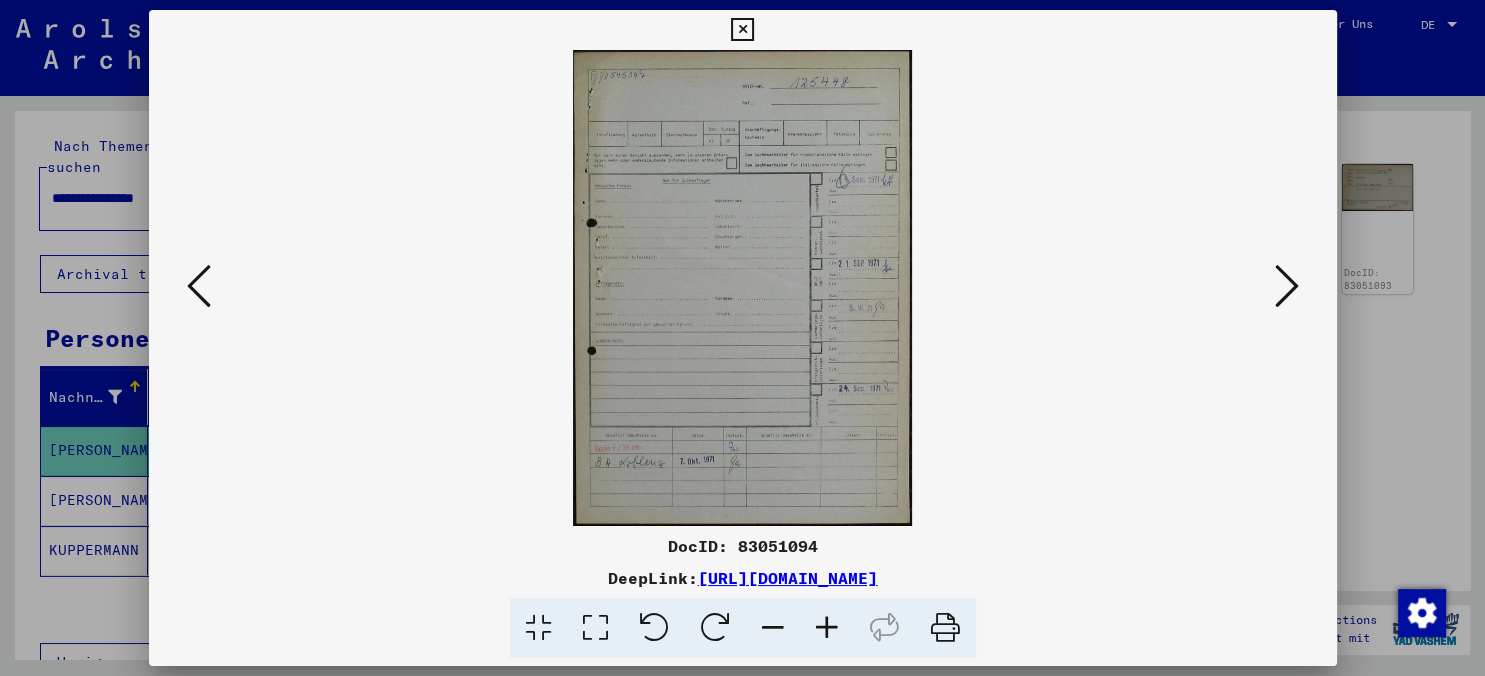 click at bounding box center (199, 286) 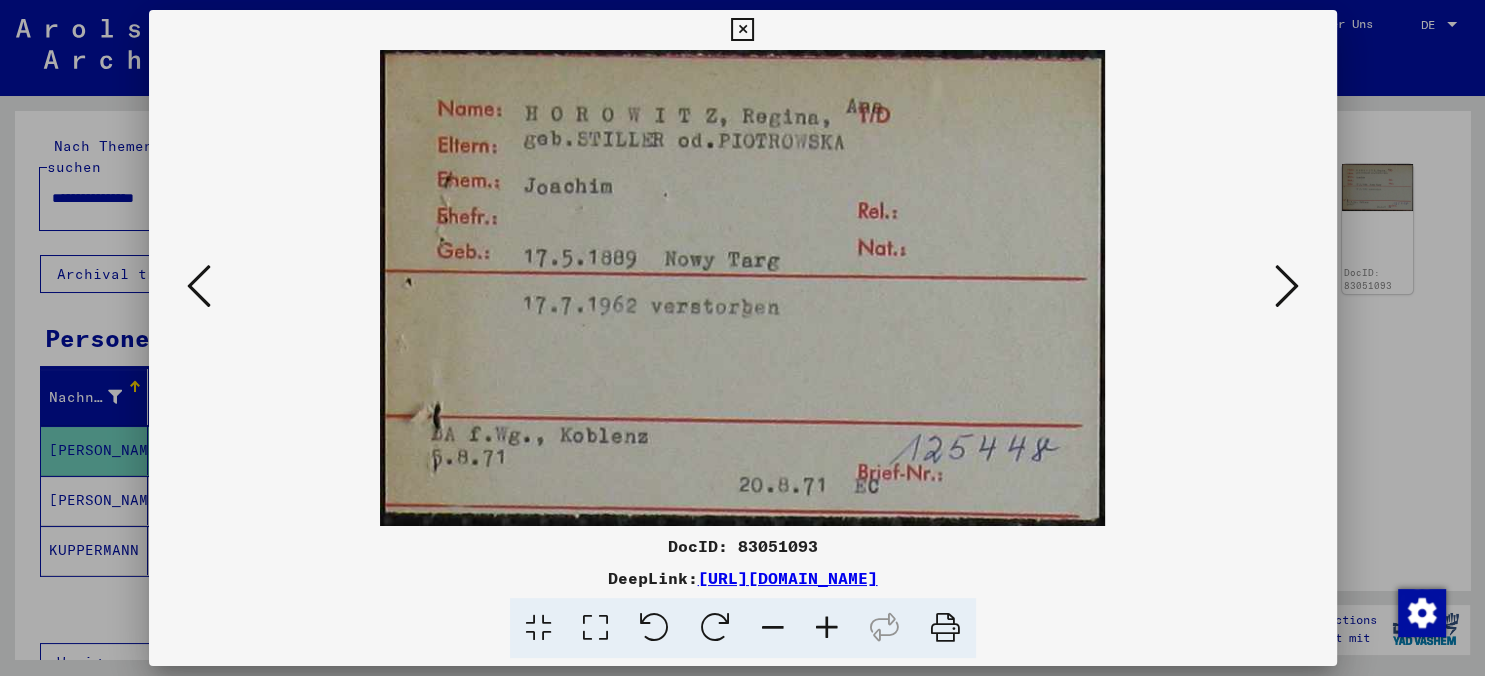click at bounding box center [199, 286] 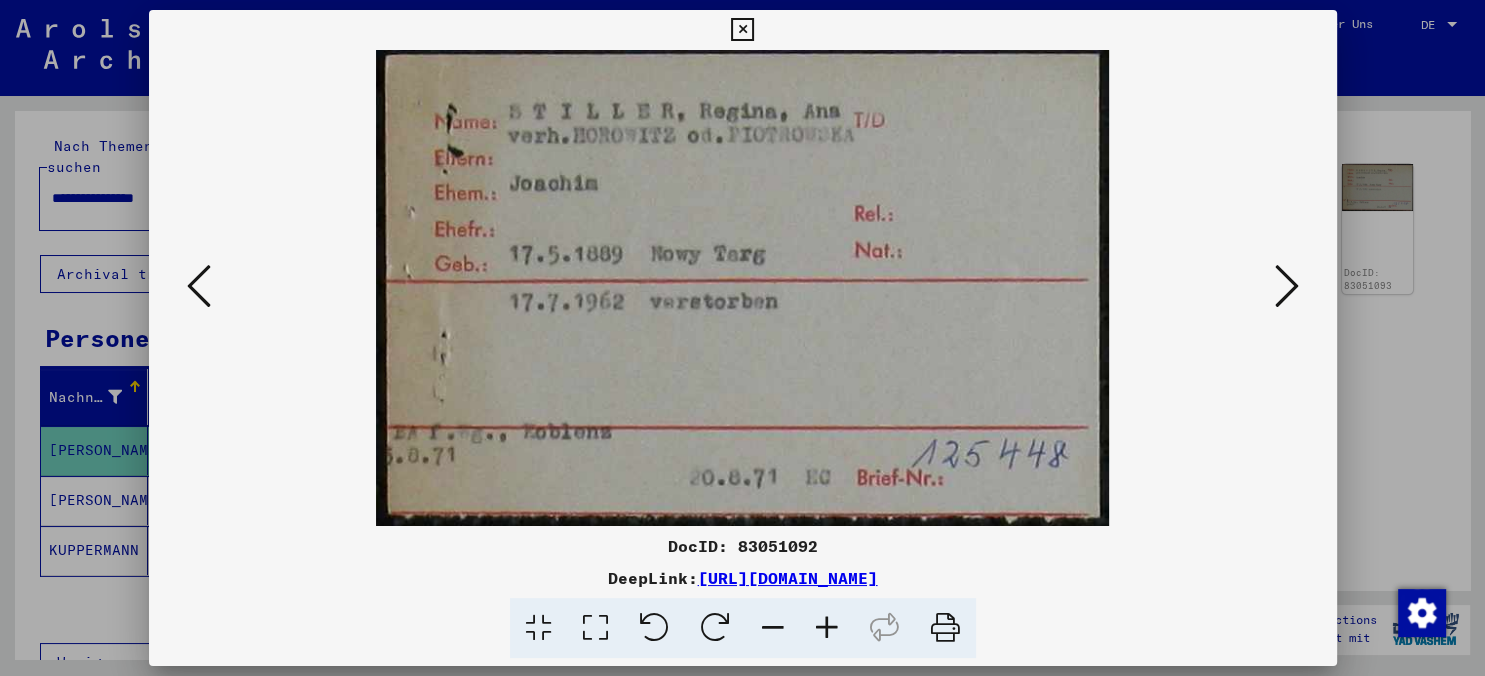 click at bounding box center (199, 286) 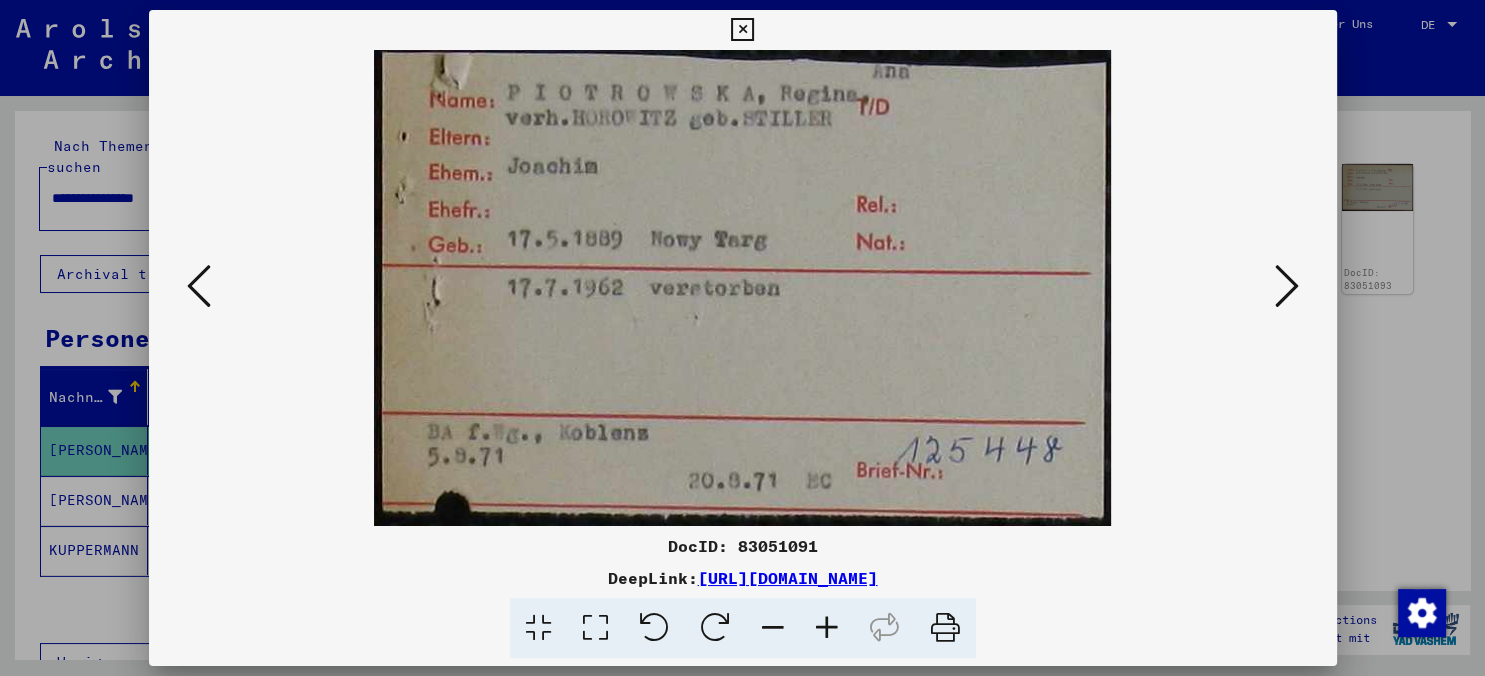 click at bounding box center [199, 286] 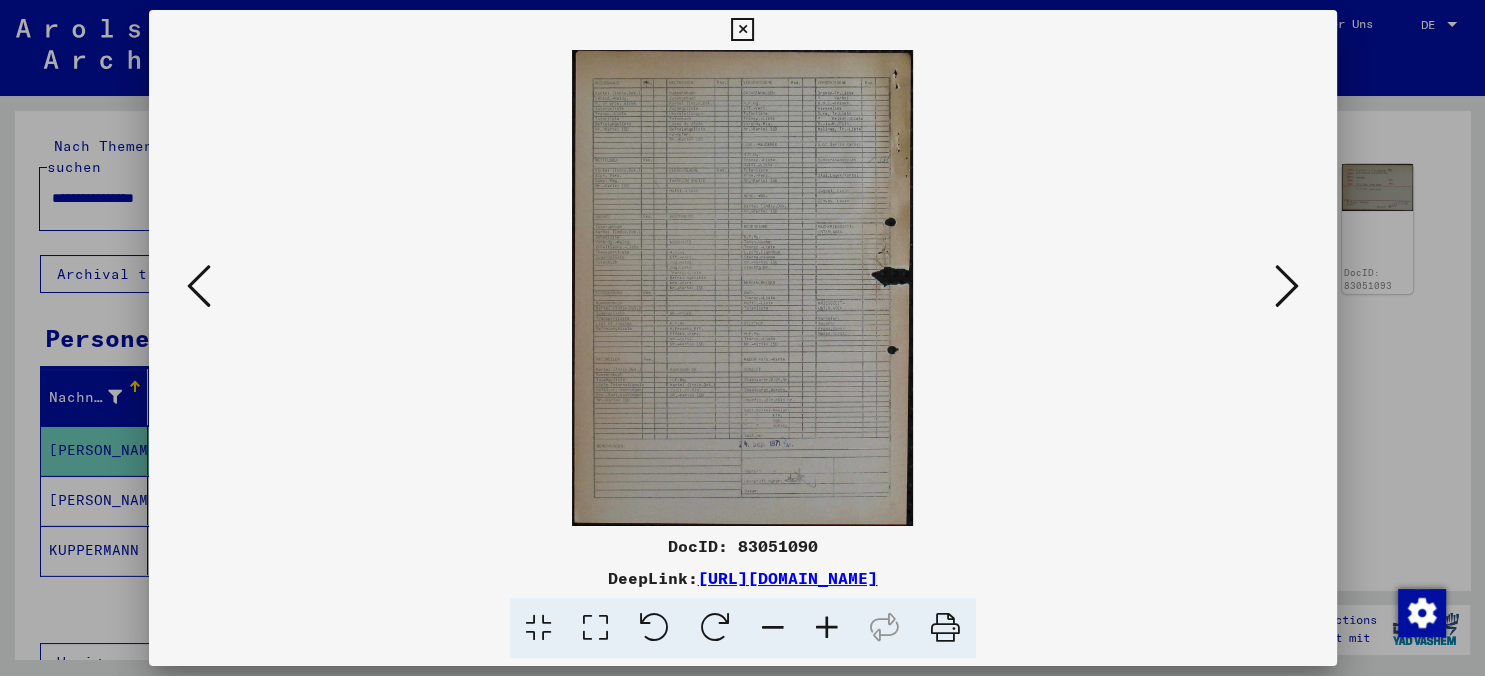 click at bounding box center [199, 286] 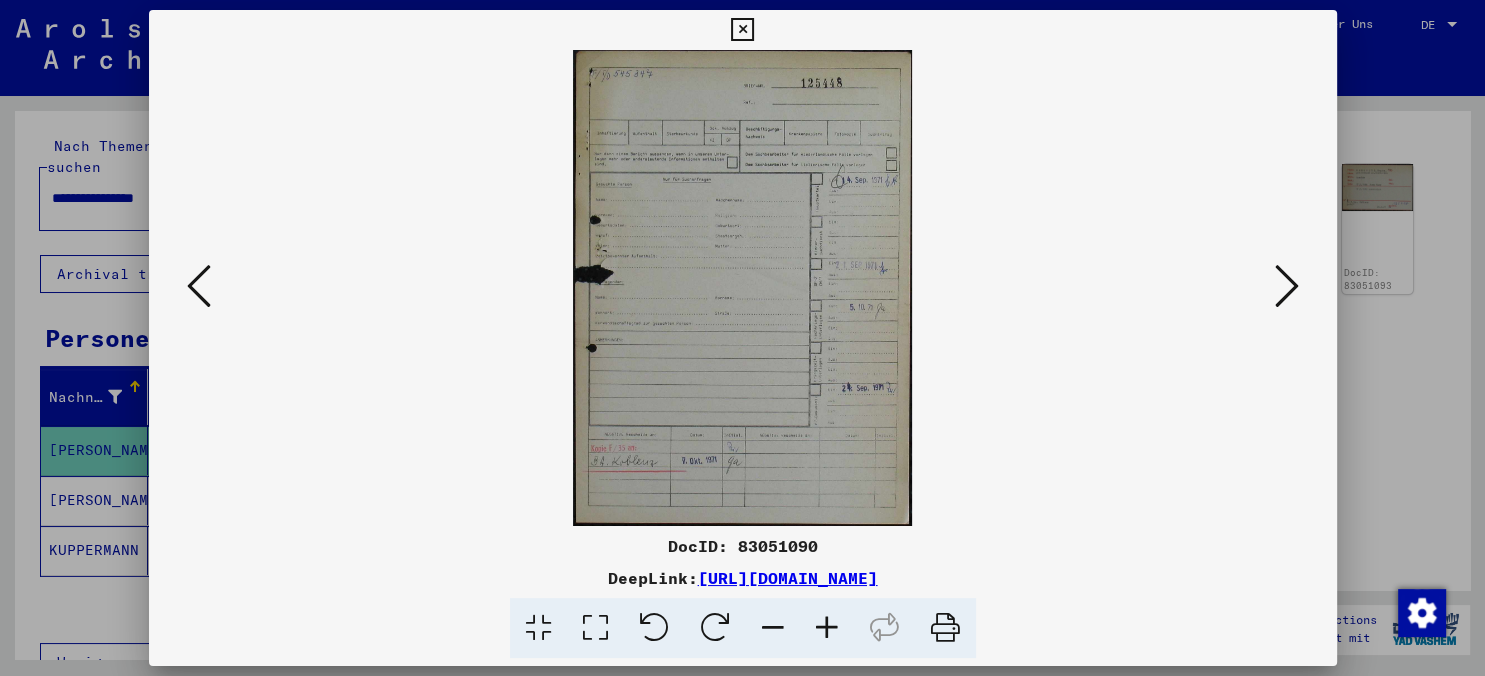 click at bounding box center [199, 286] 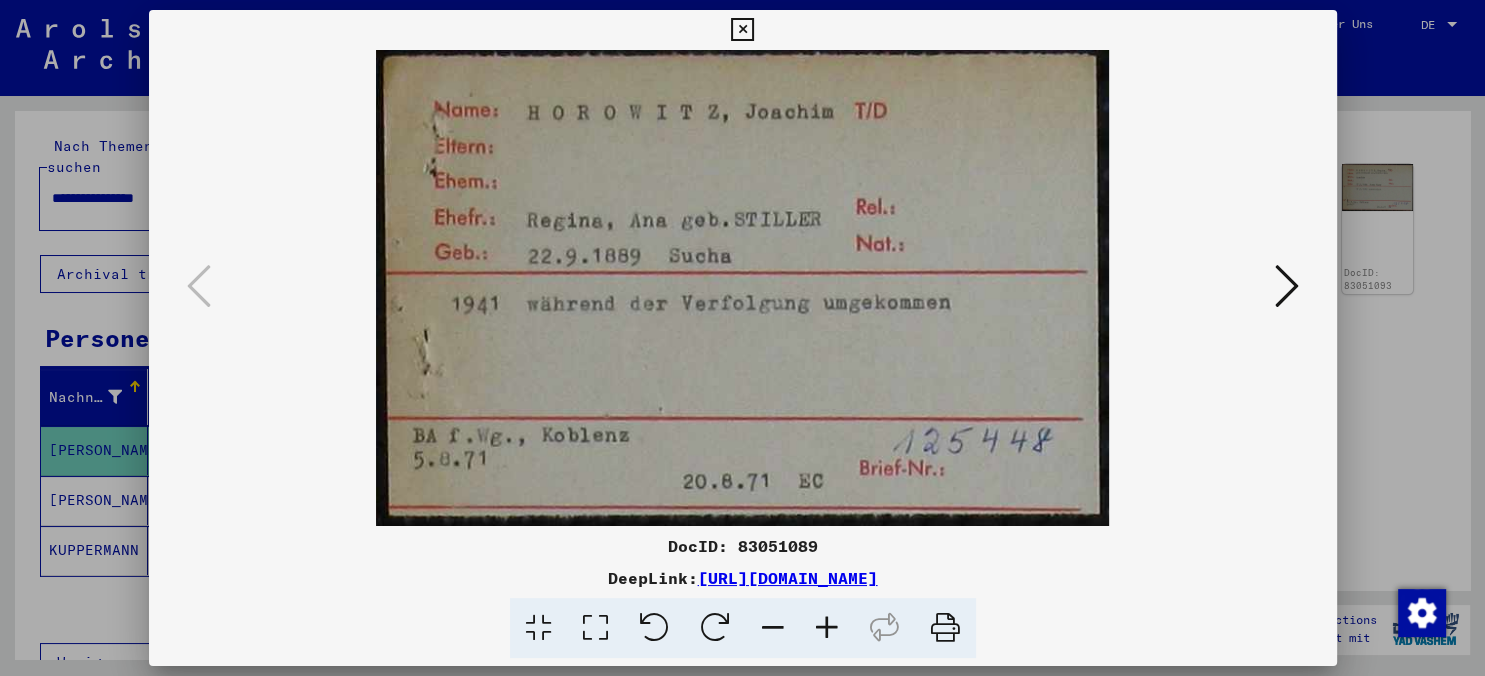 click at bounding box center (742, 30) 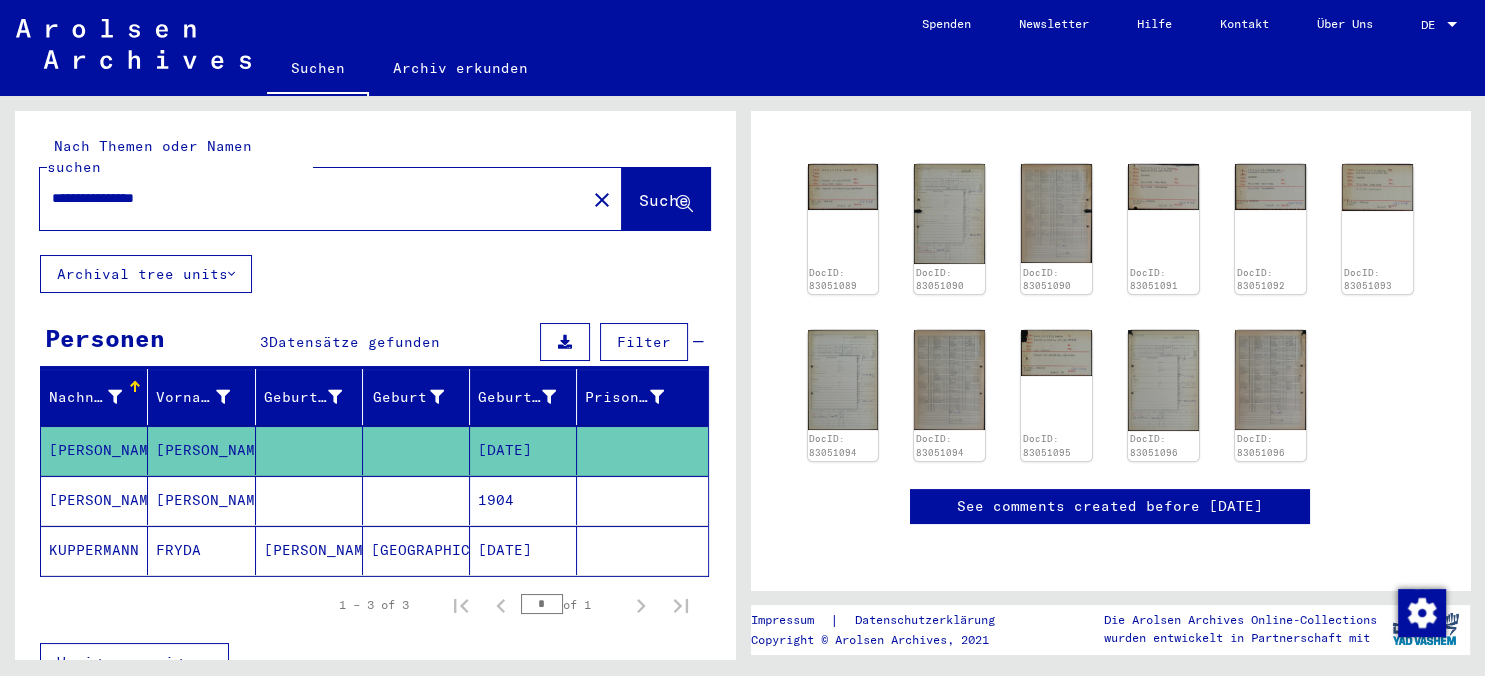 click on "[PERSON_NAME]" at bounding box center (94, 550) 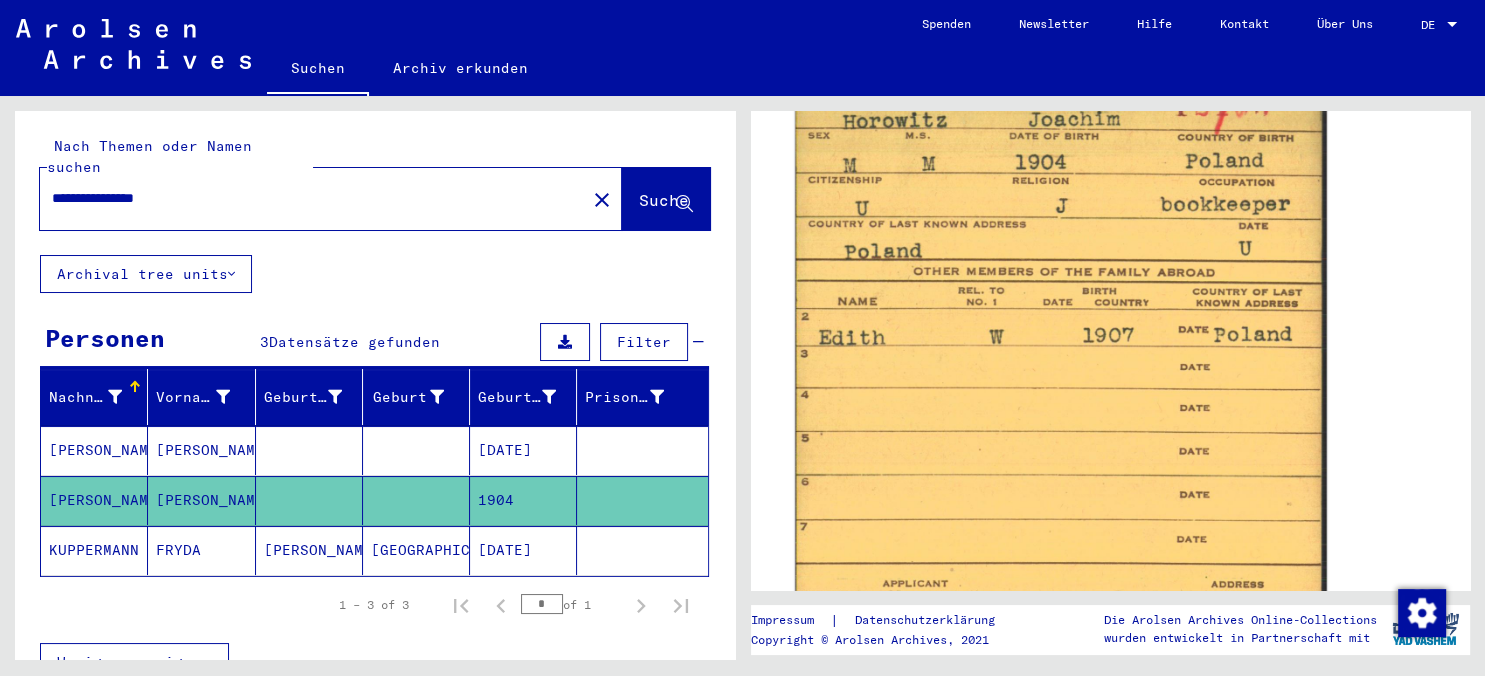 scroll, scrollTop: 1030, scrollLeft: 0, axis: vertical 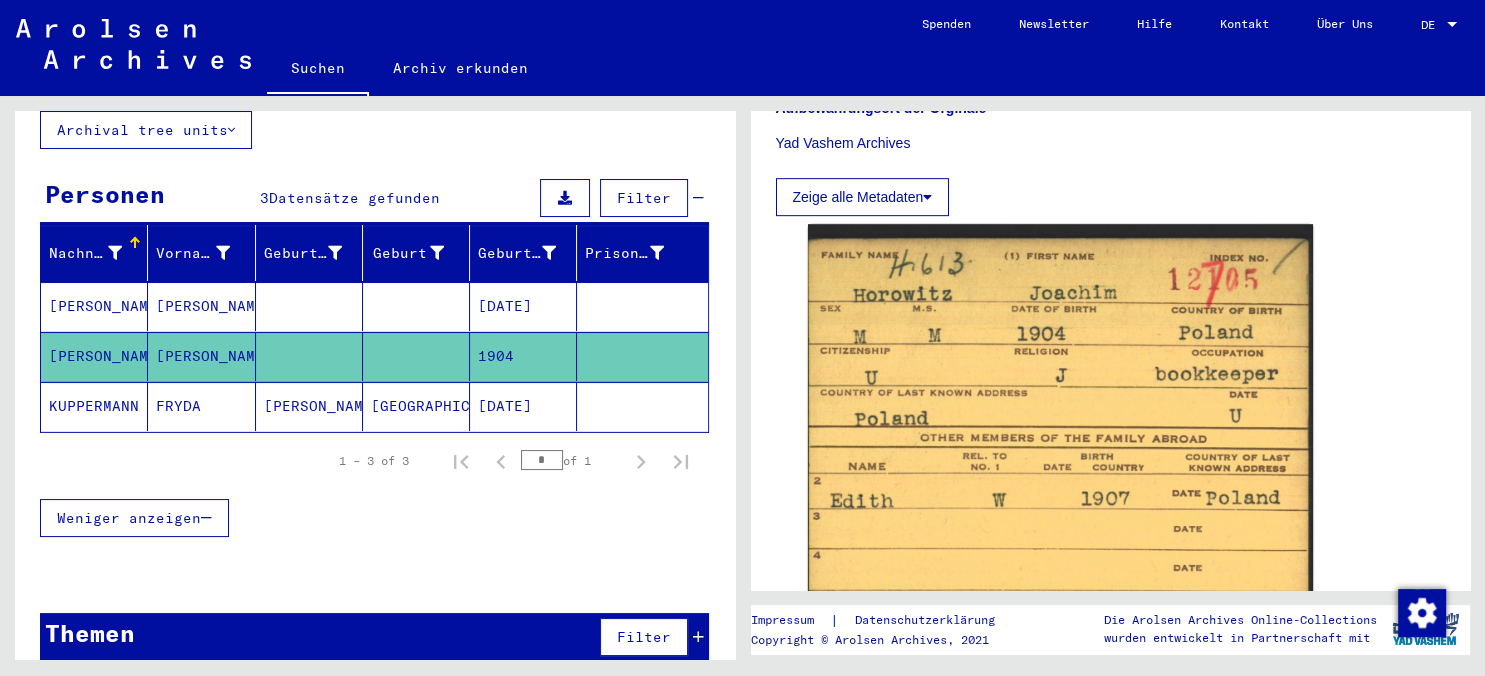 click on "Weniger anzeigen" at bounding box center (129, 518) 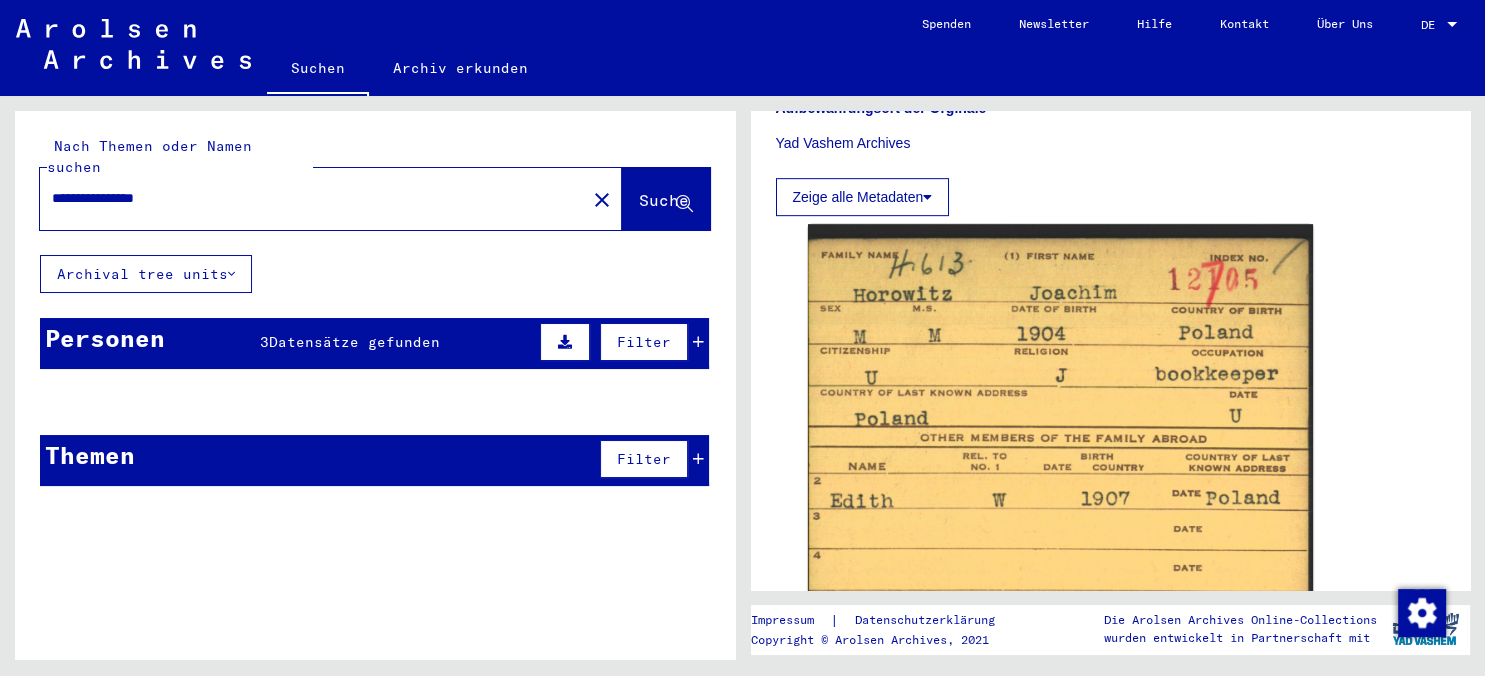 click on "Geburtsname" at bounding box center (303, 397) 